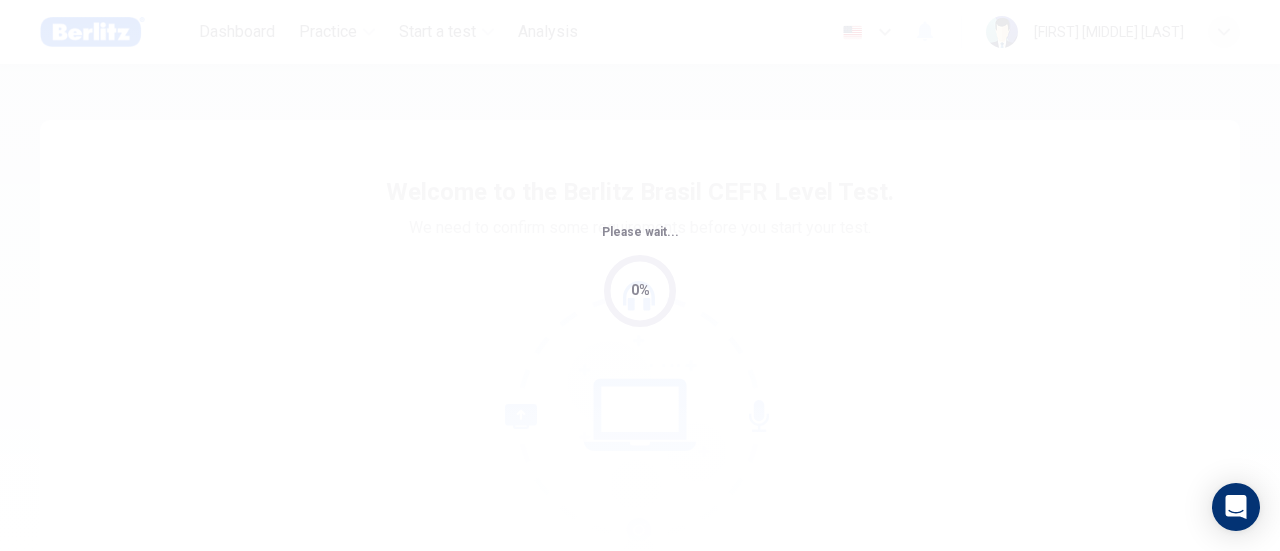 scroll, scrollTop: 0, scrollLeft: 0, axis: both 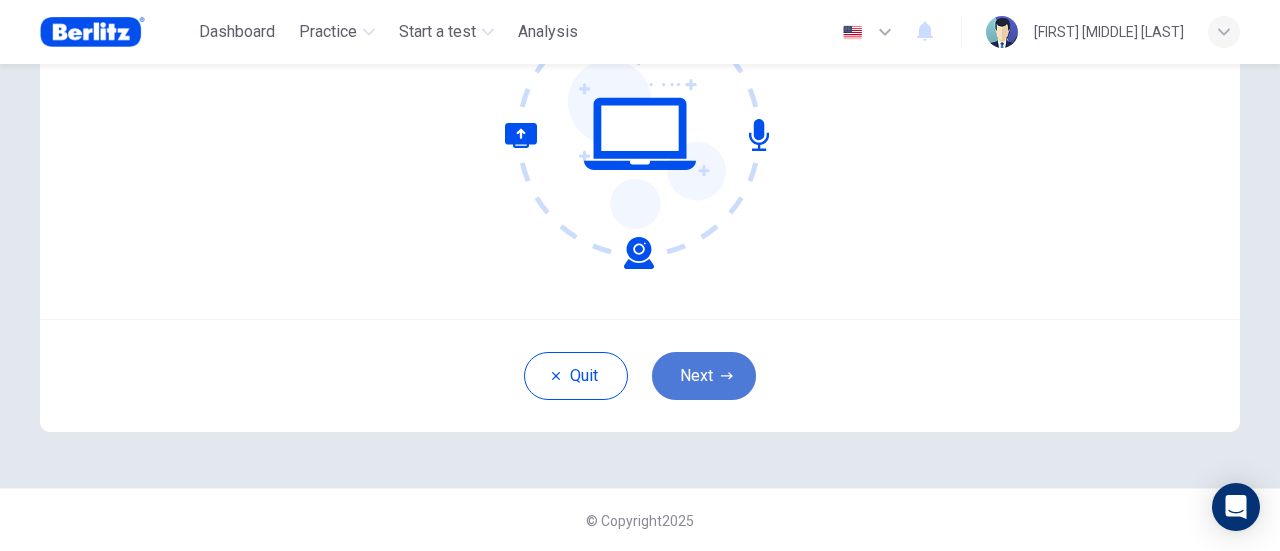 click on "Next" at bounding box center (704, 376) 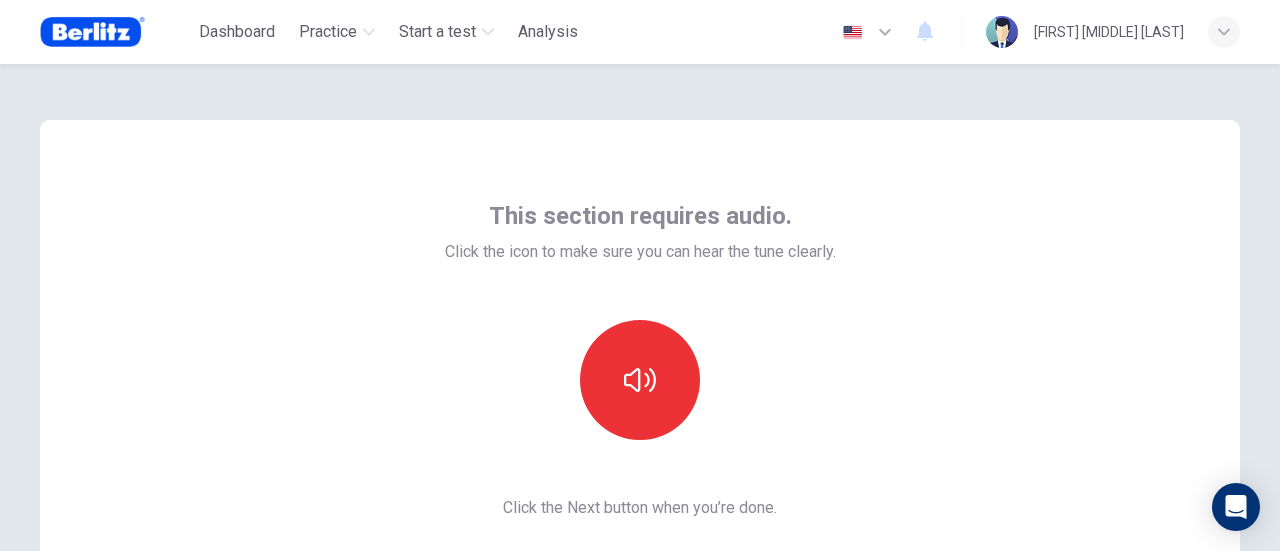 scroll, scrollTop: 100, scrollLeft: 0, axis: vertical 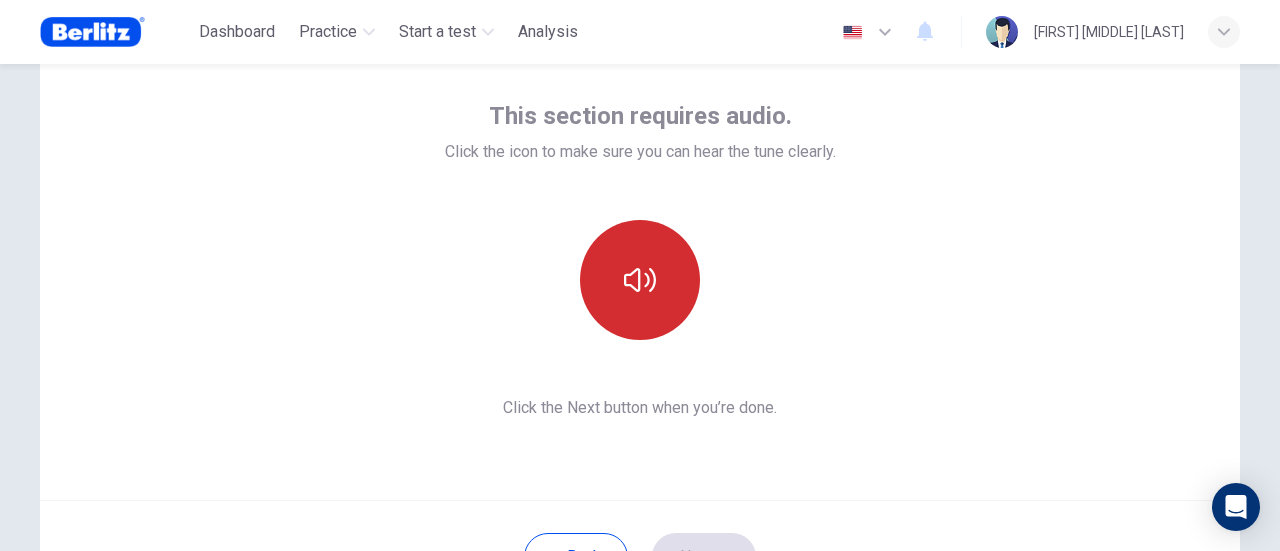 click at bounding box center (640, 280) 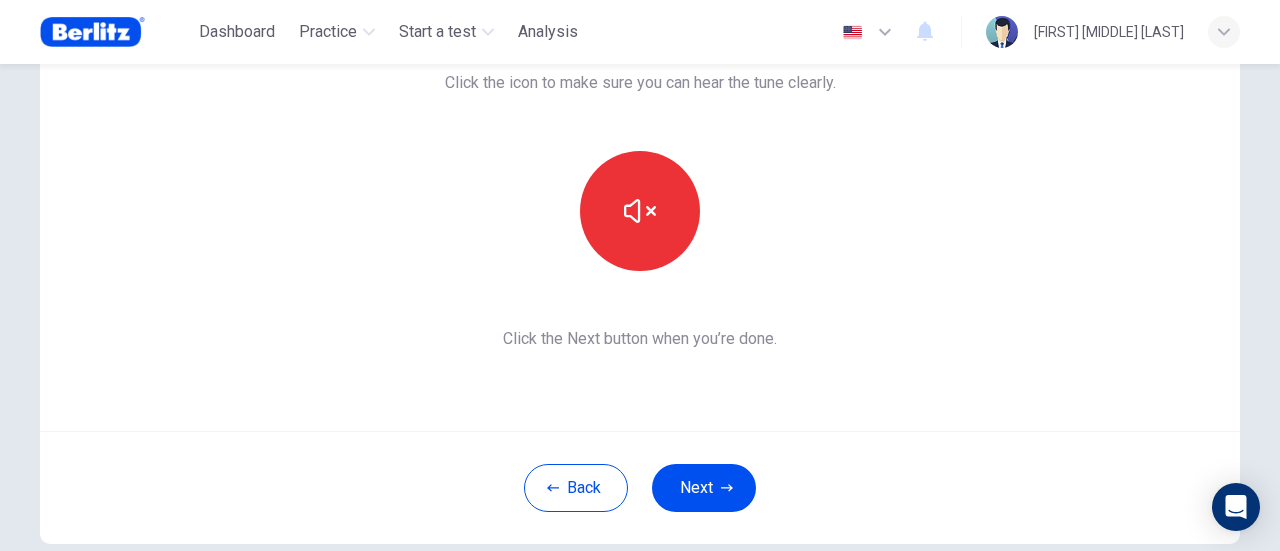 scroll, scrollTop: 200, scrollLeft: 0, axis: vertical 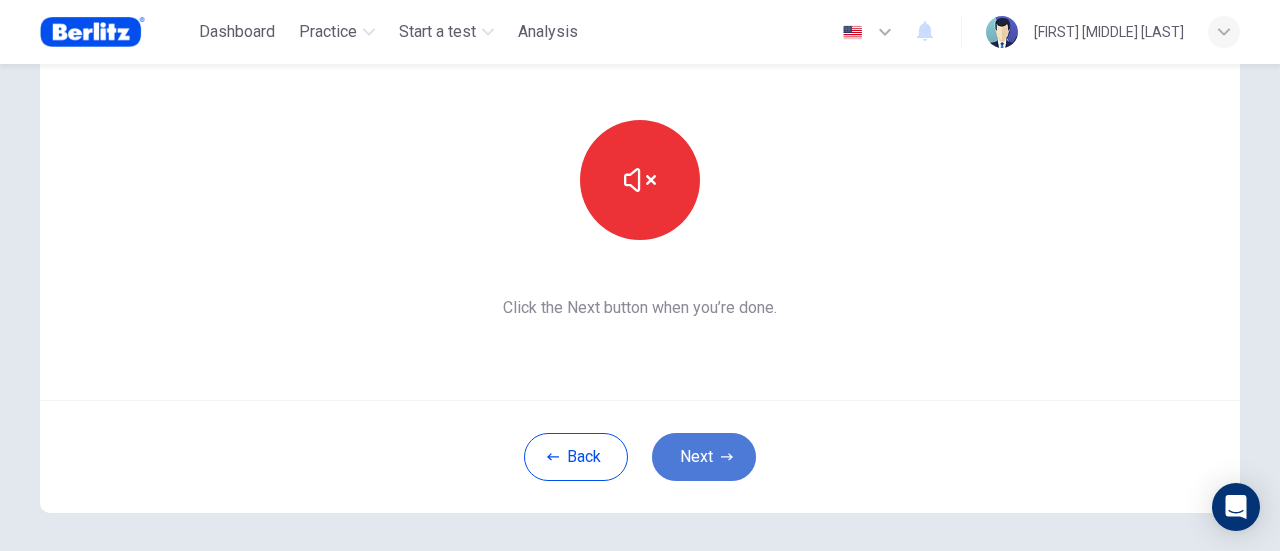 click on "Next" at bounding box center (704, 457) 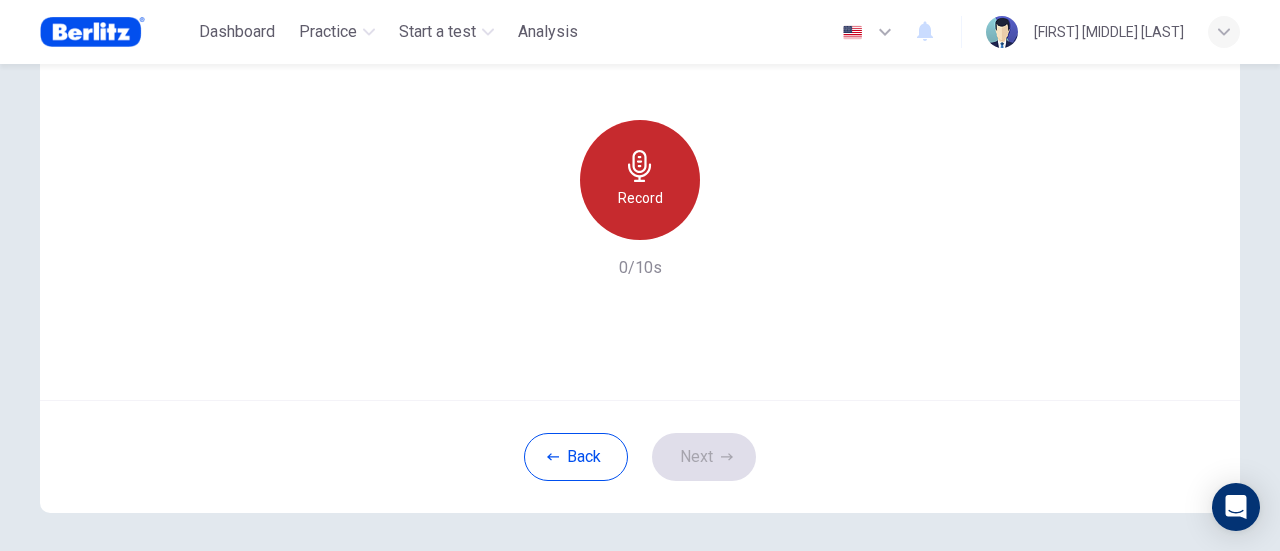 click on "Record" at bounding box center (640, 198) 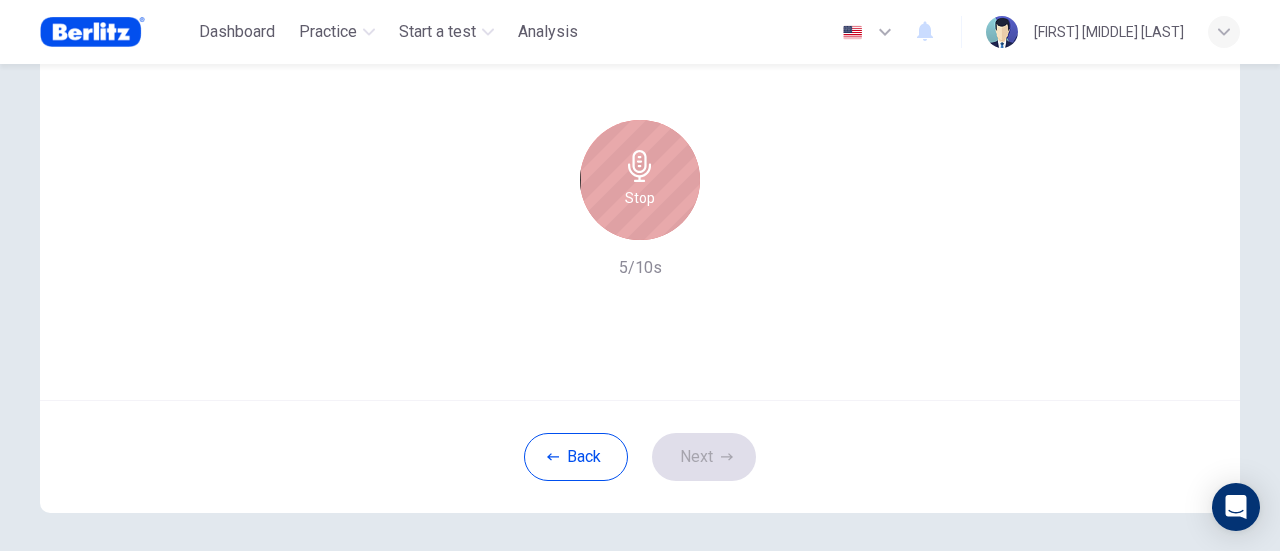 click at bounding box center [640, 166] 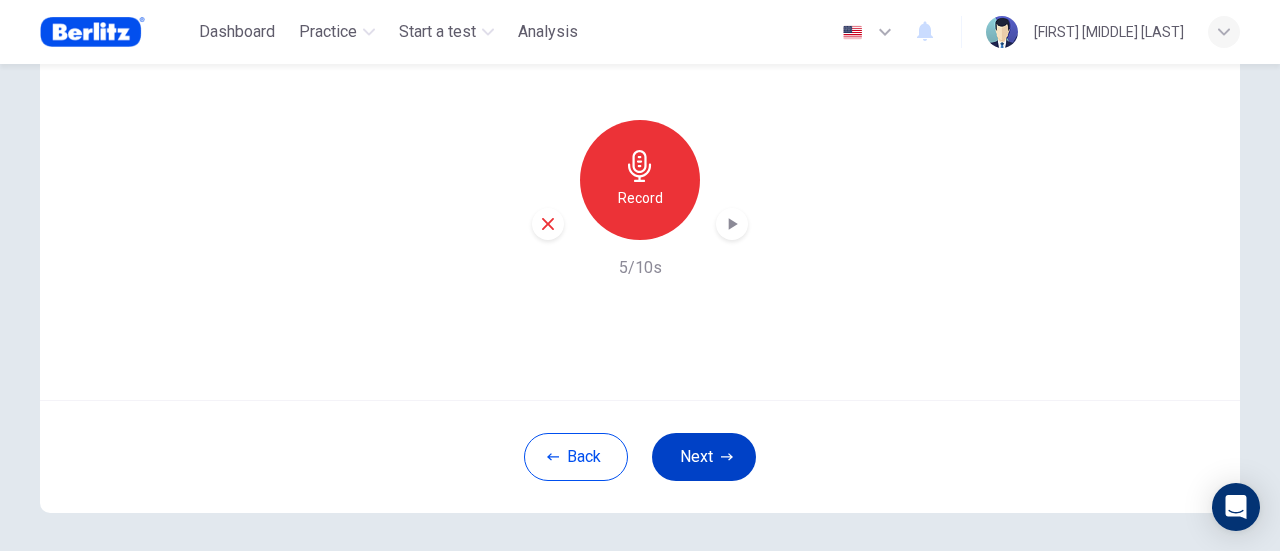 click on "Next" at bounding box center (704, 457) 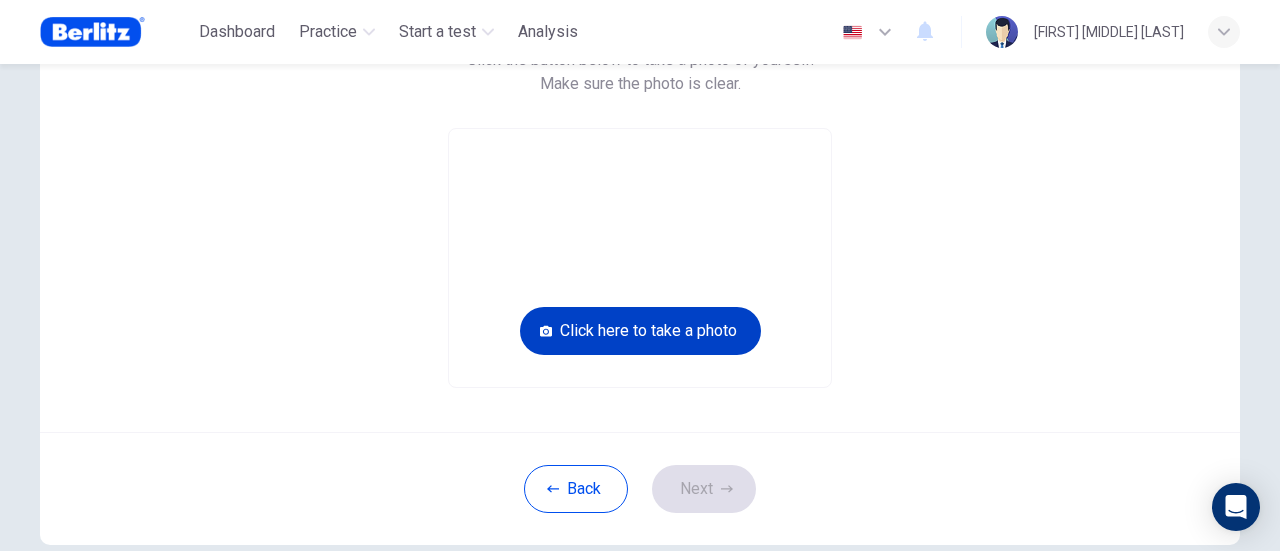 click on "Click here to take a photo" at bounding box center (640, 331) 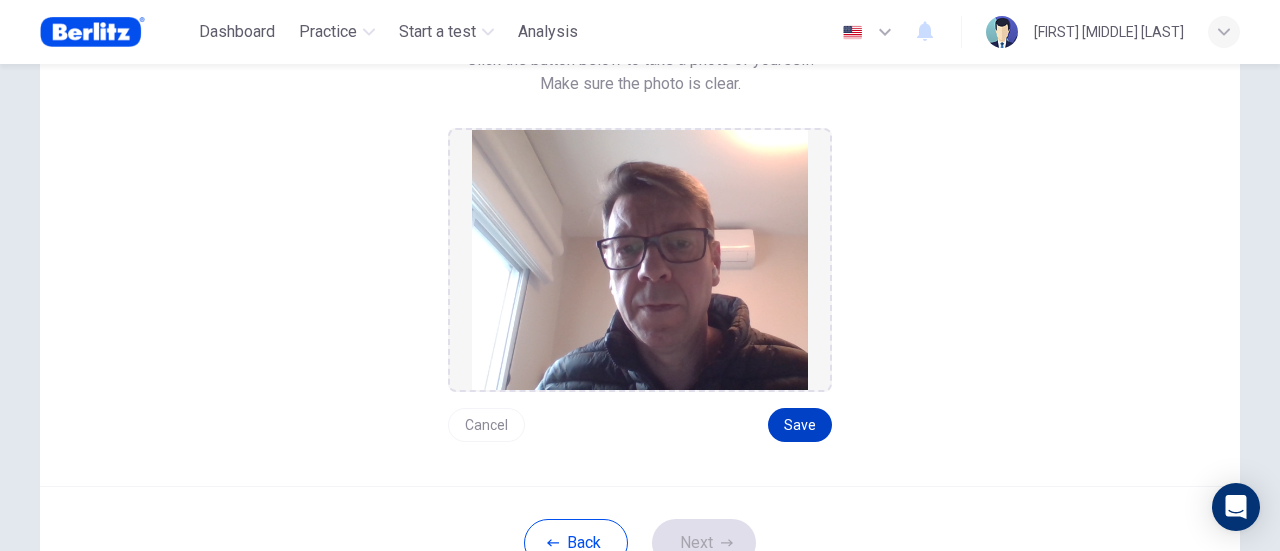 click on "Save" at bounding box center (800, 425) 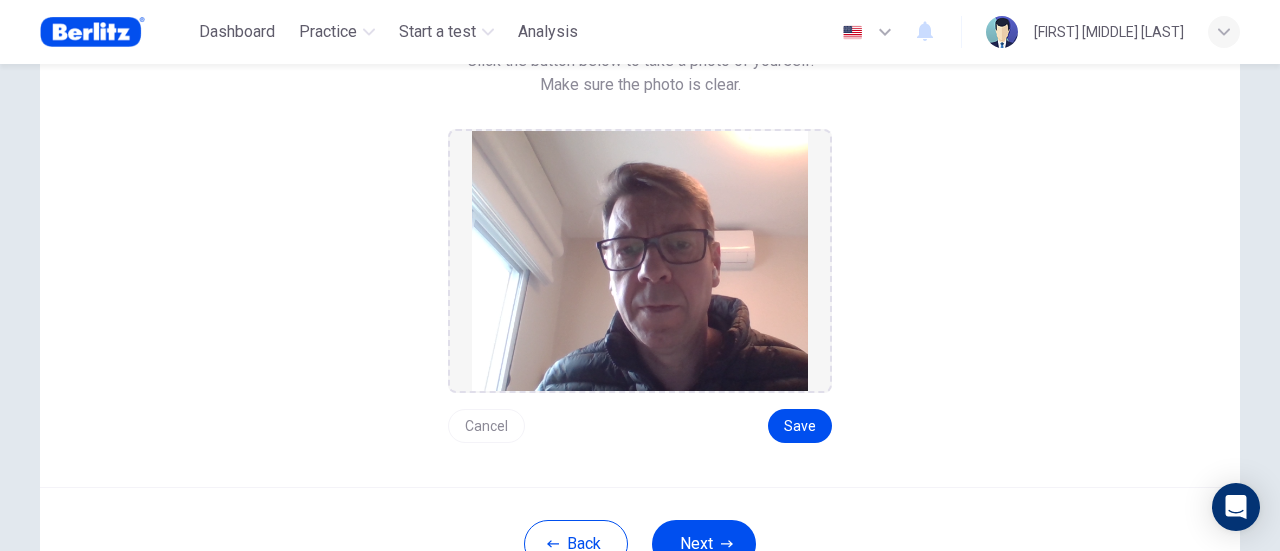 scroll, scrollTop: 200, scrollLeft: 0, axis: vertical 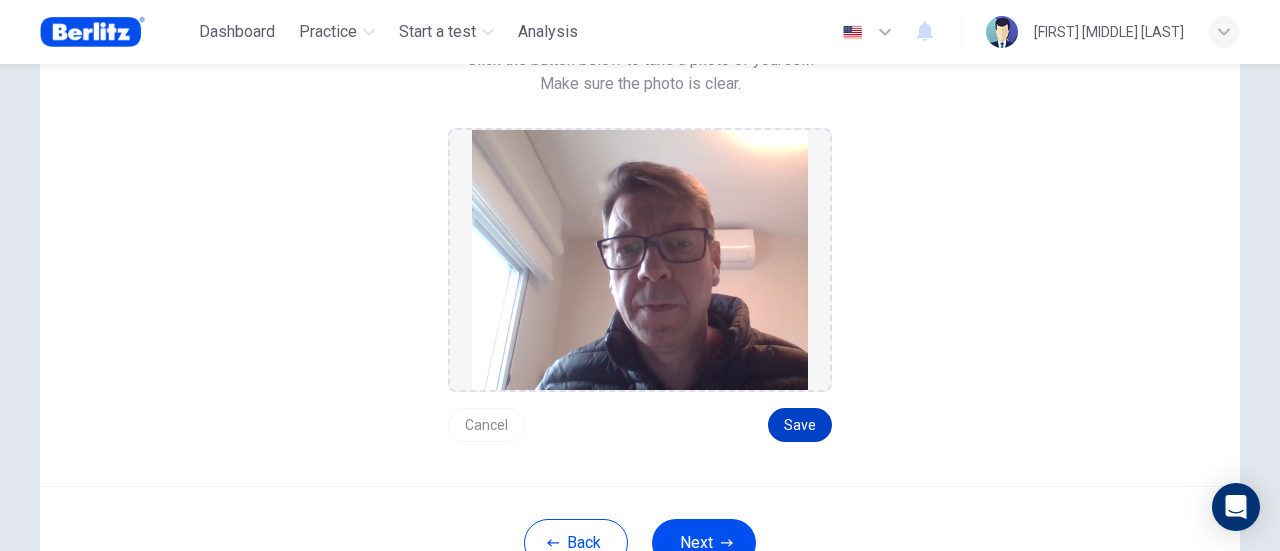 click on "Save" at bounding box center [800, 425] 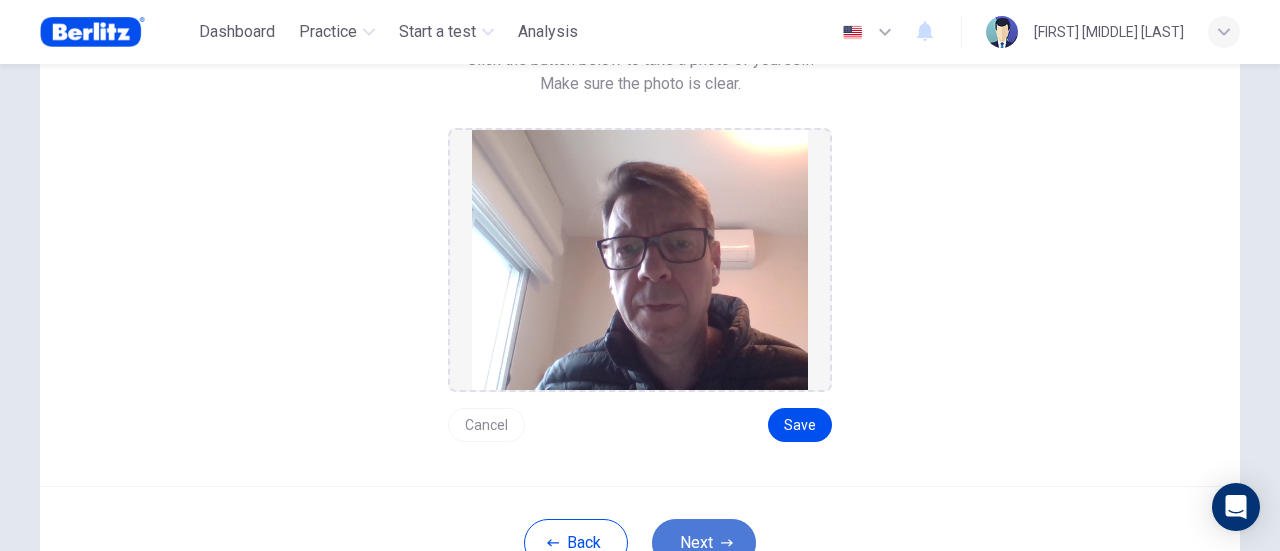 click on "Next" at bounding box center (704, 543) 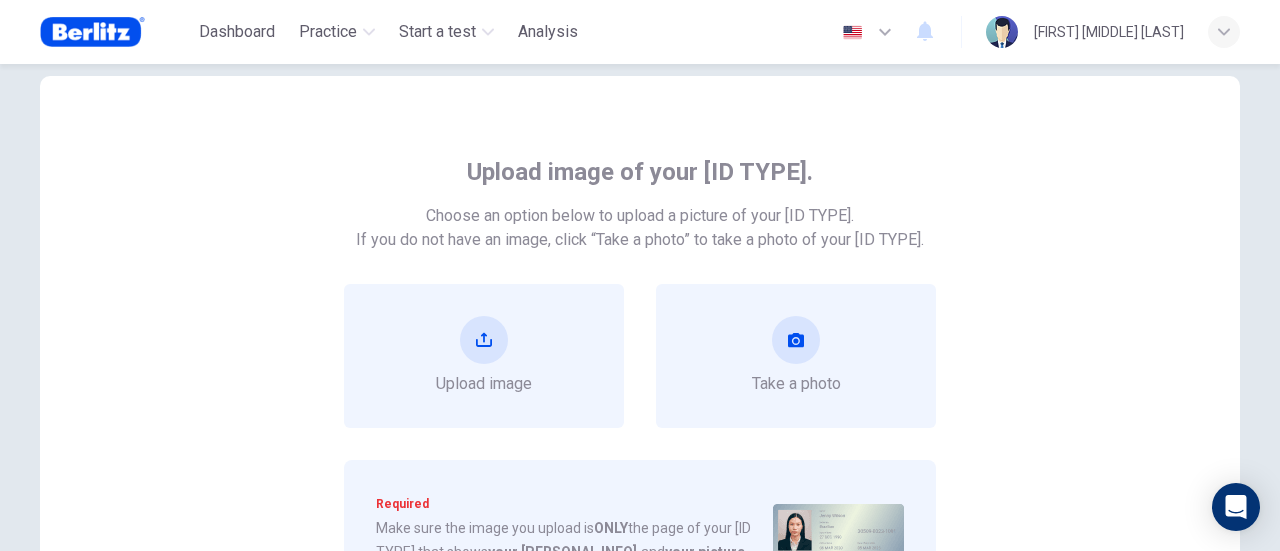 scroll, scrollTop: 0, scrollLeft: 0, axis: both 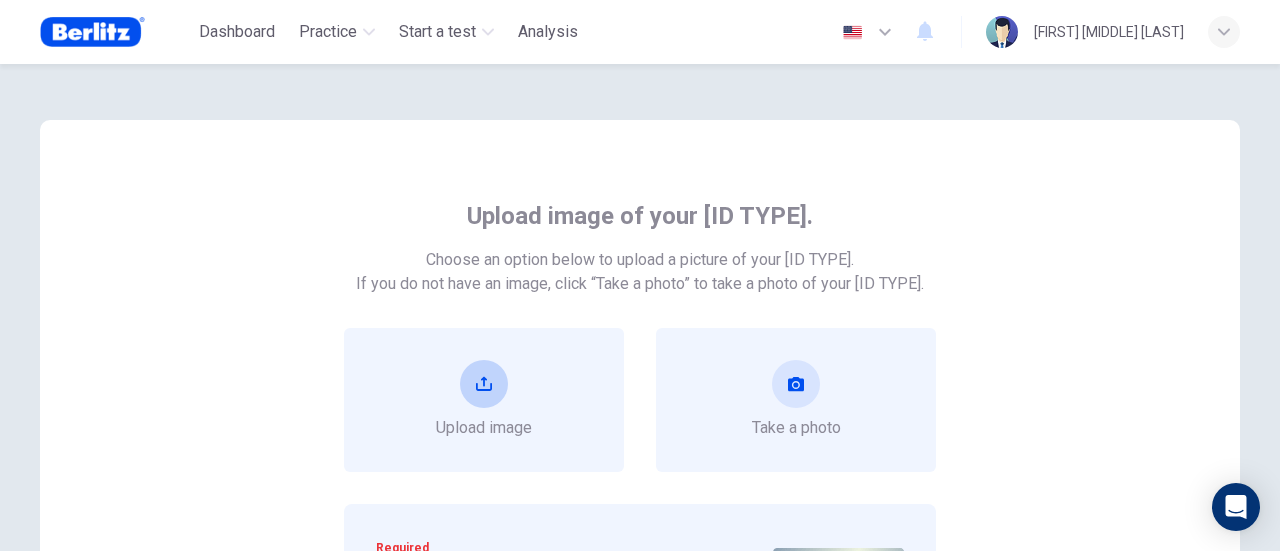 click at bounding box center (484, 384) 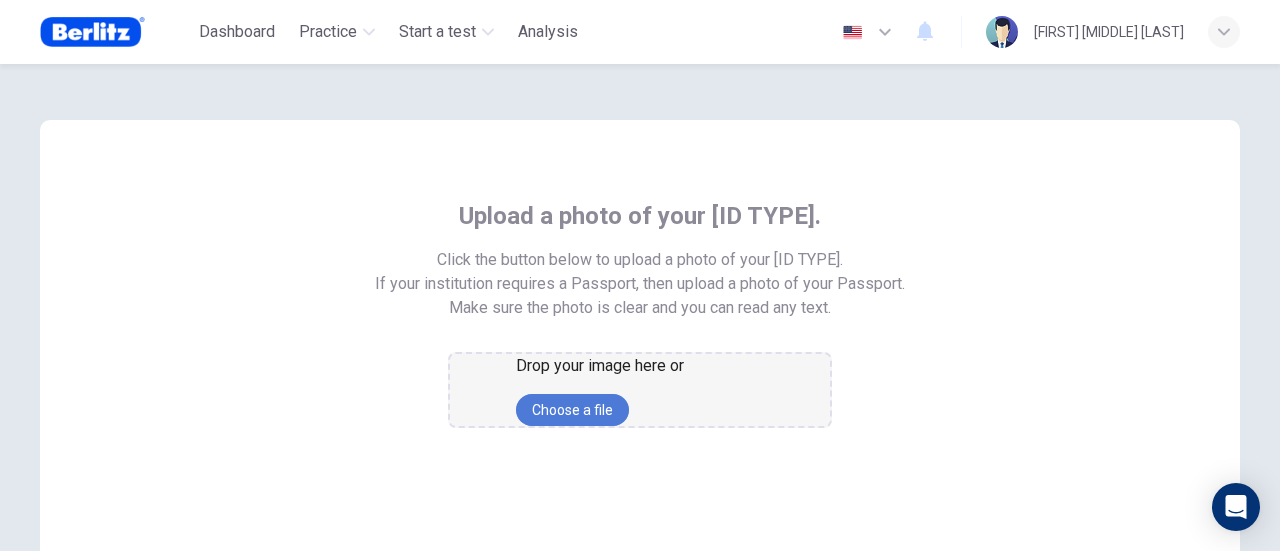 click on "Choose a file" at bounding box center (572, 410) 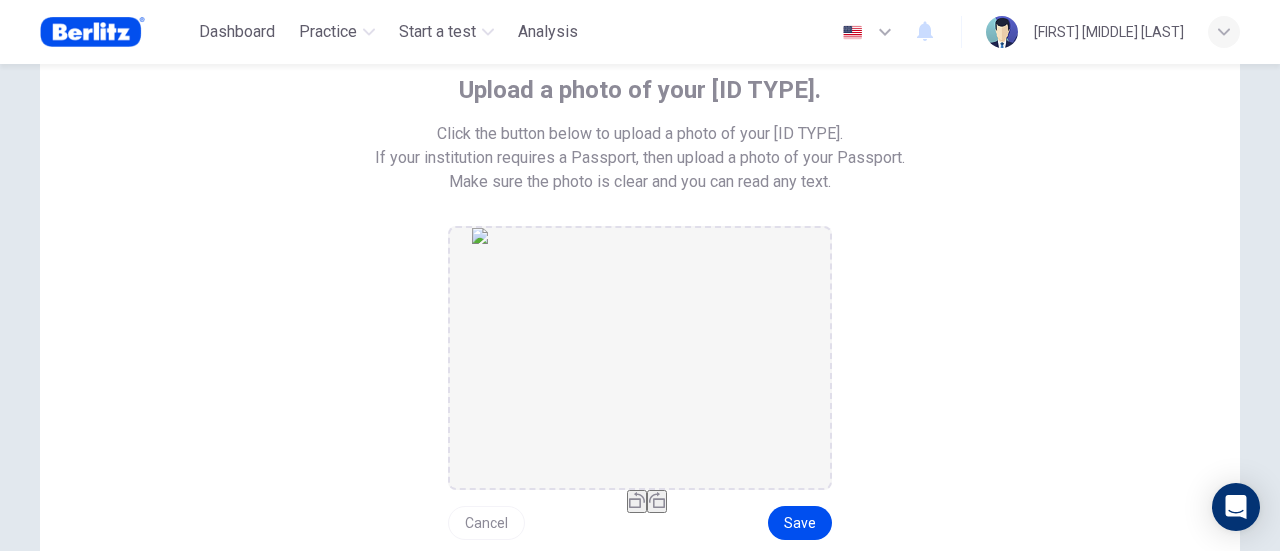 scroll, scrollTop: 200, scrollLeft: 0, axis: vertical 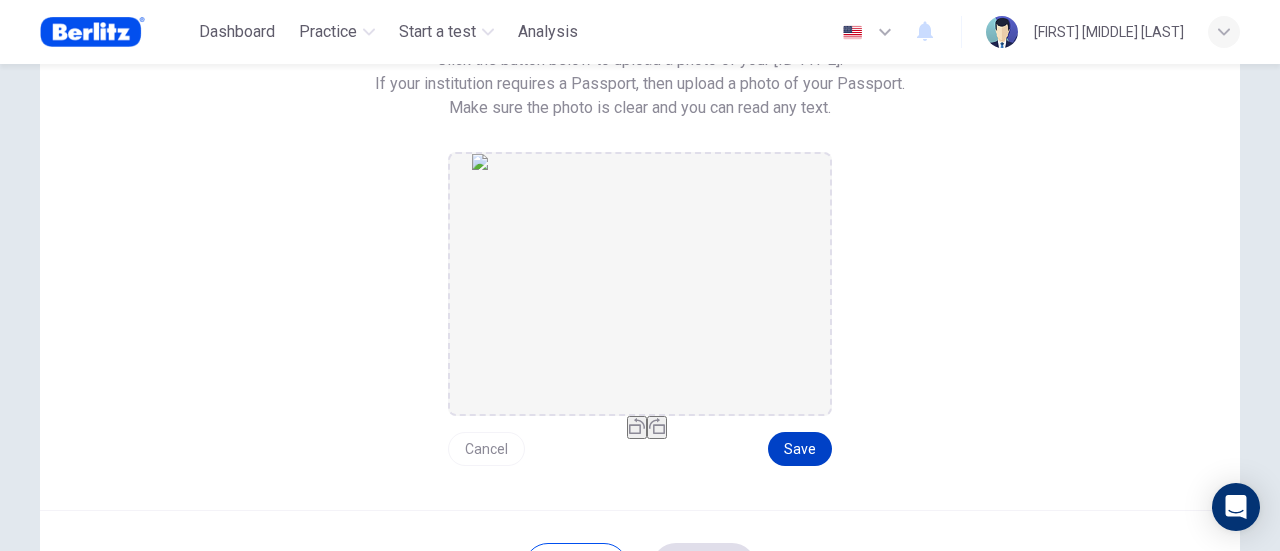click on "Save" at bounding box center [800, 449] 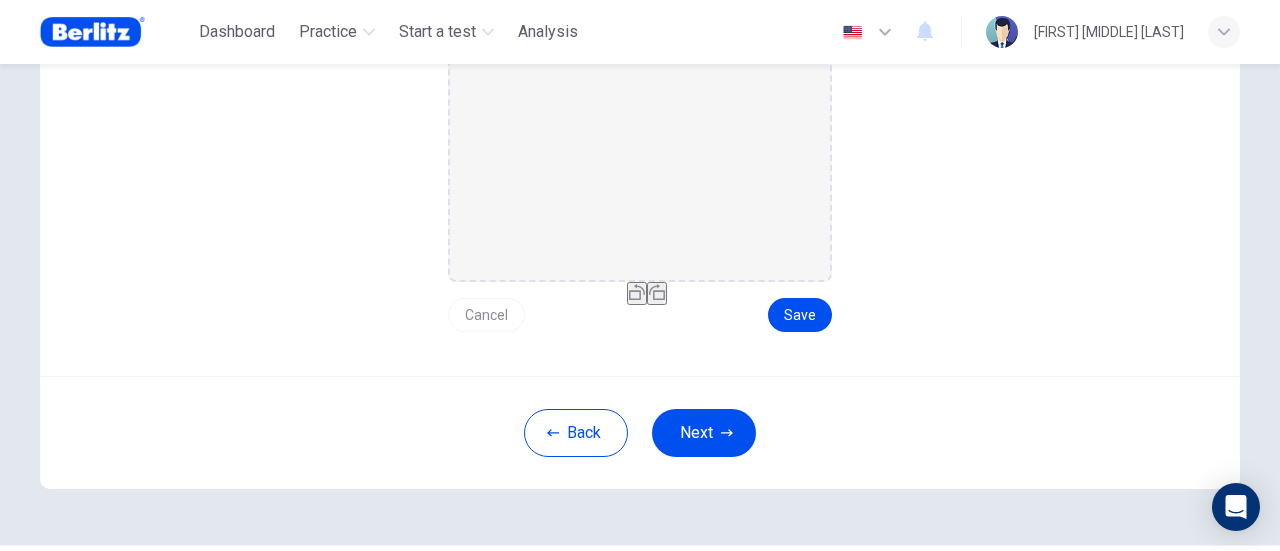 scroll, scrollTop: 390, scrollLeft: 0, axis: vertical 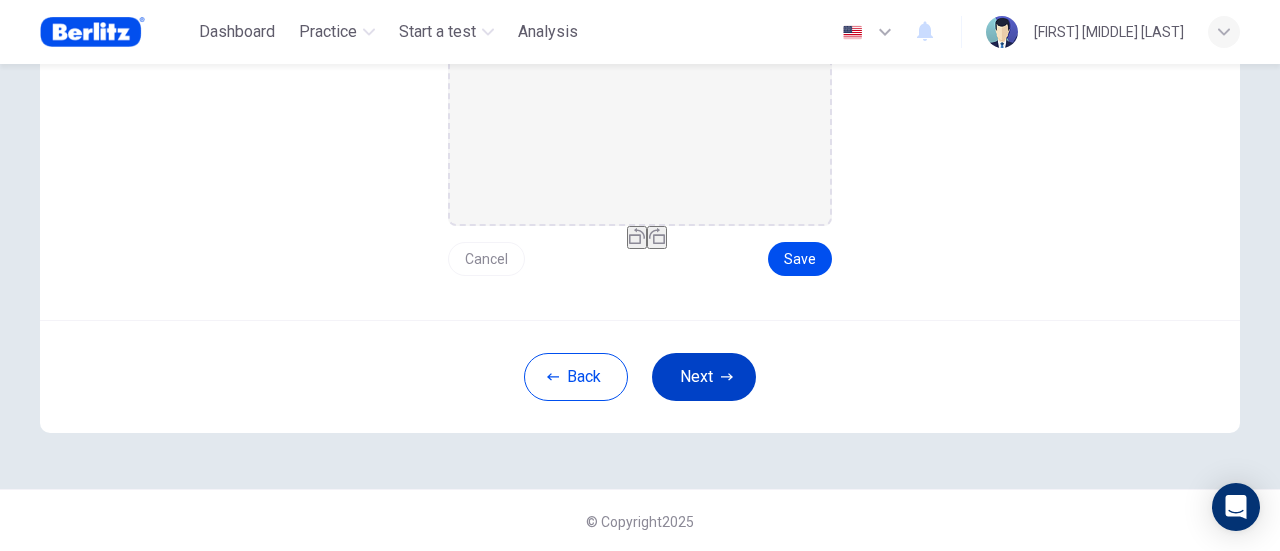 click on "Next" at bounding box center [704, 377] 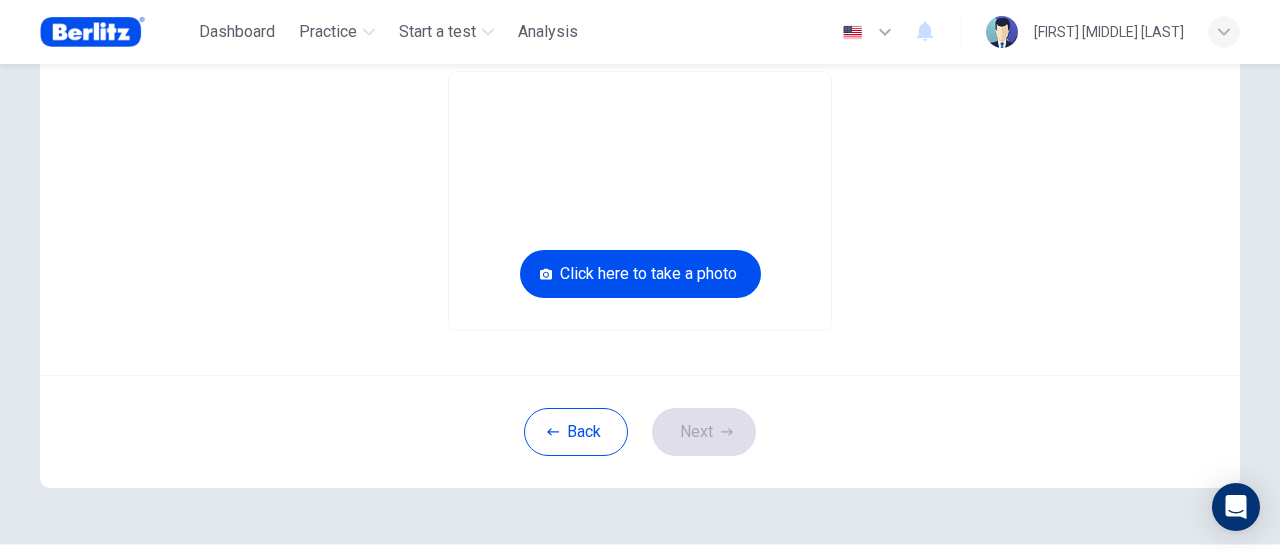 scroll, scrollTop: 213, scrollLeft: 0, axis: vertical 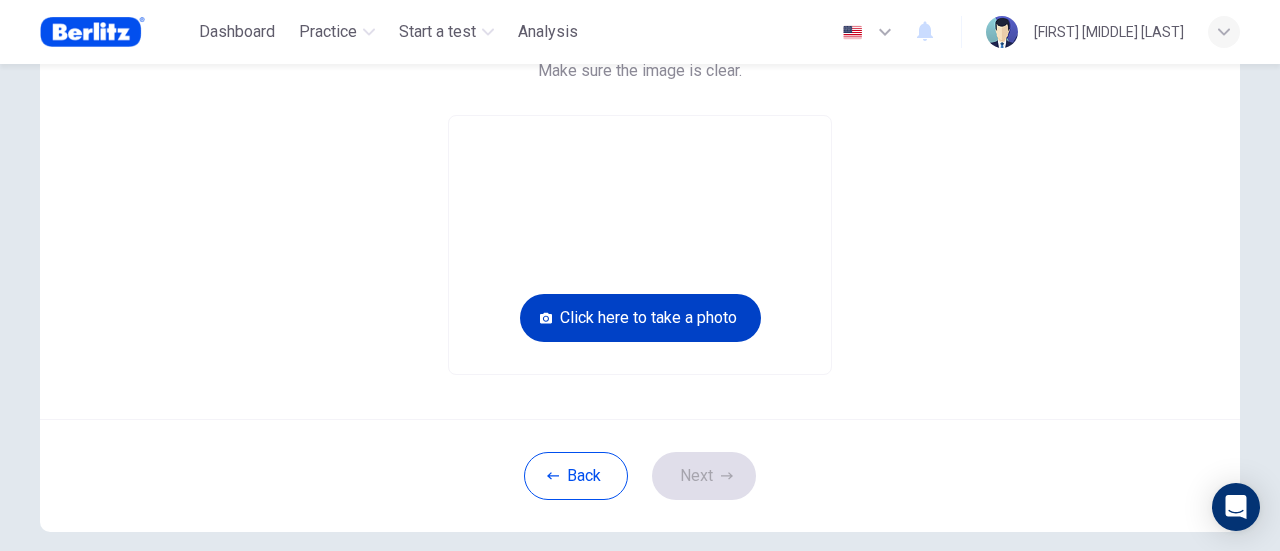 click on "Click here to take a photo" at bounding box center [640, 318] 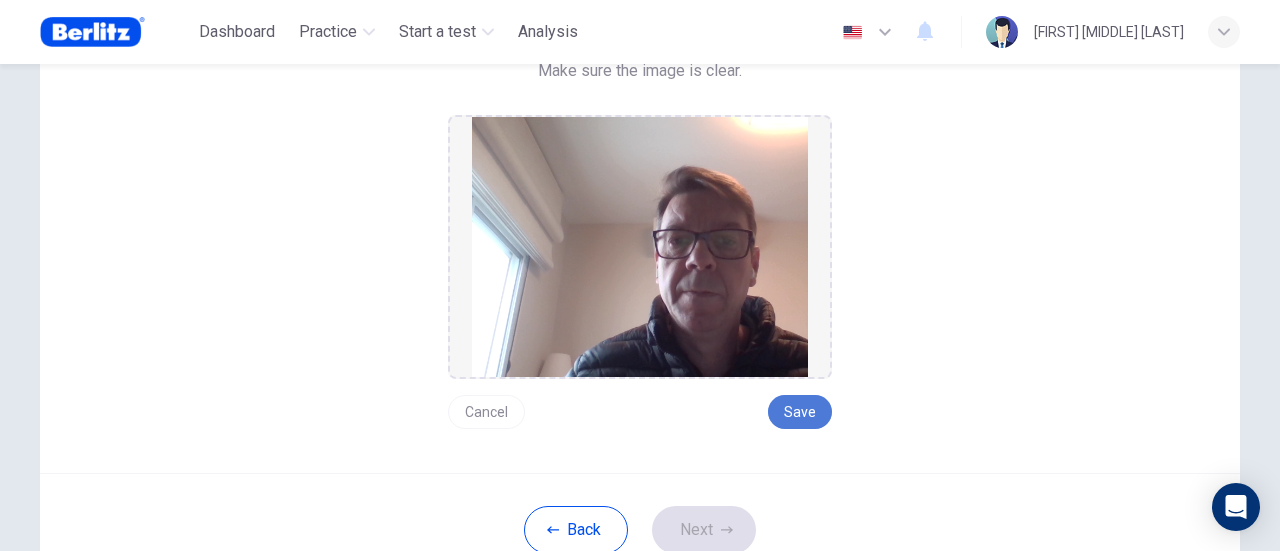 click on "Save" at bounding box center [800, 412] 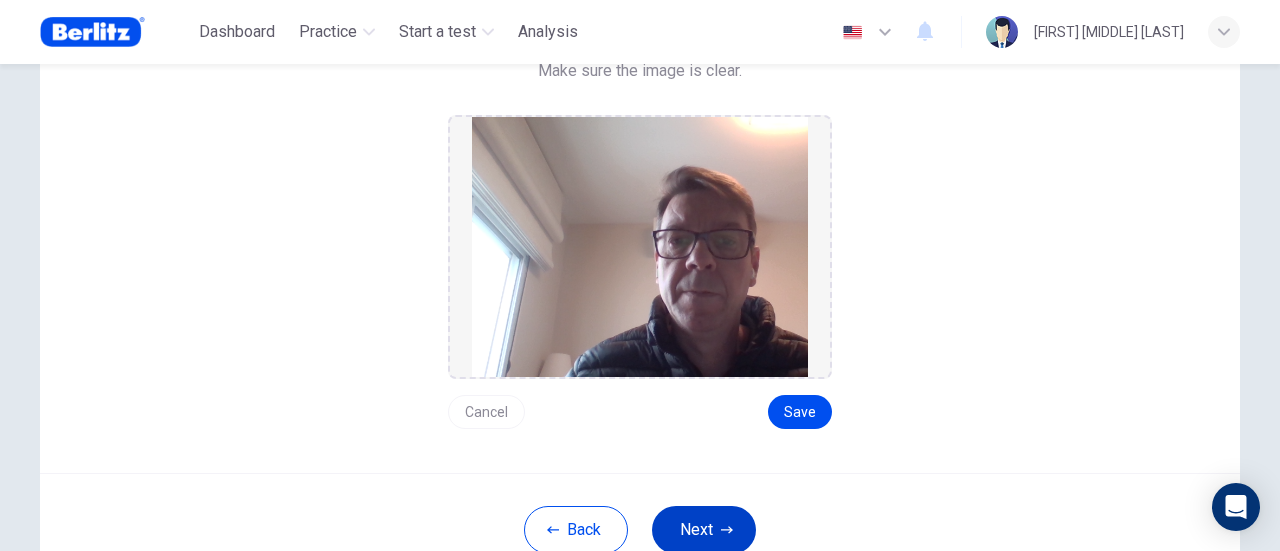 click on "Next" at bounding box center [704, 530] 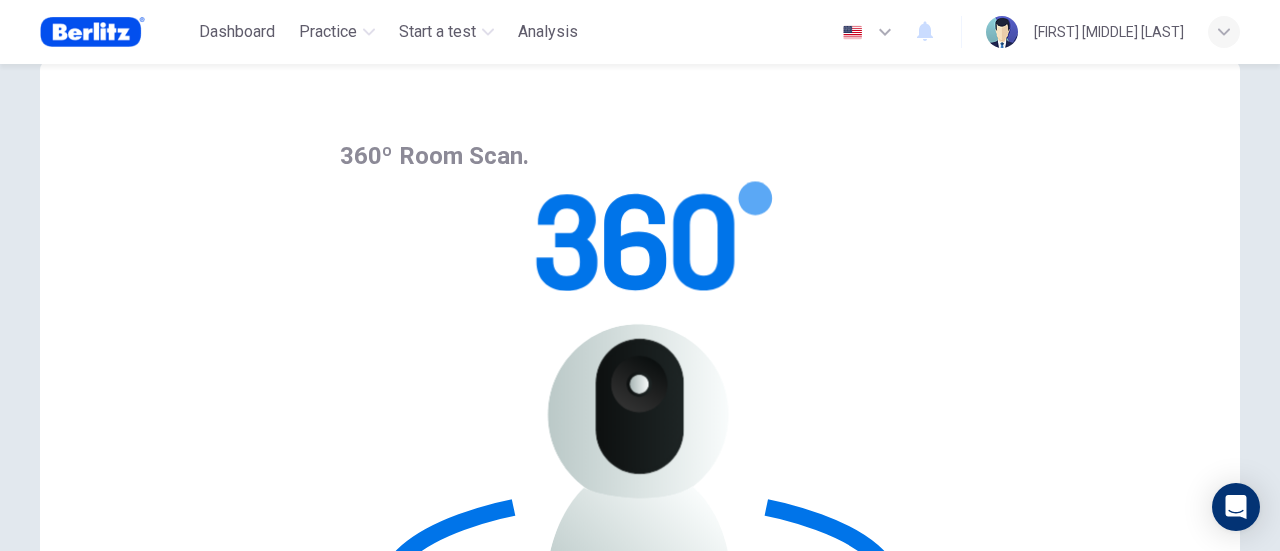 scroll, scrollTop: 13, scrollLeft: 0, axis: vertical 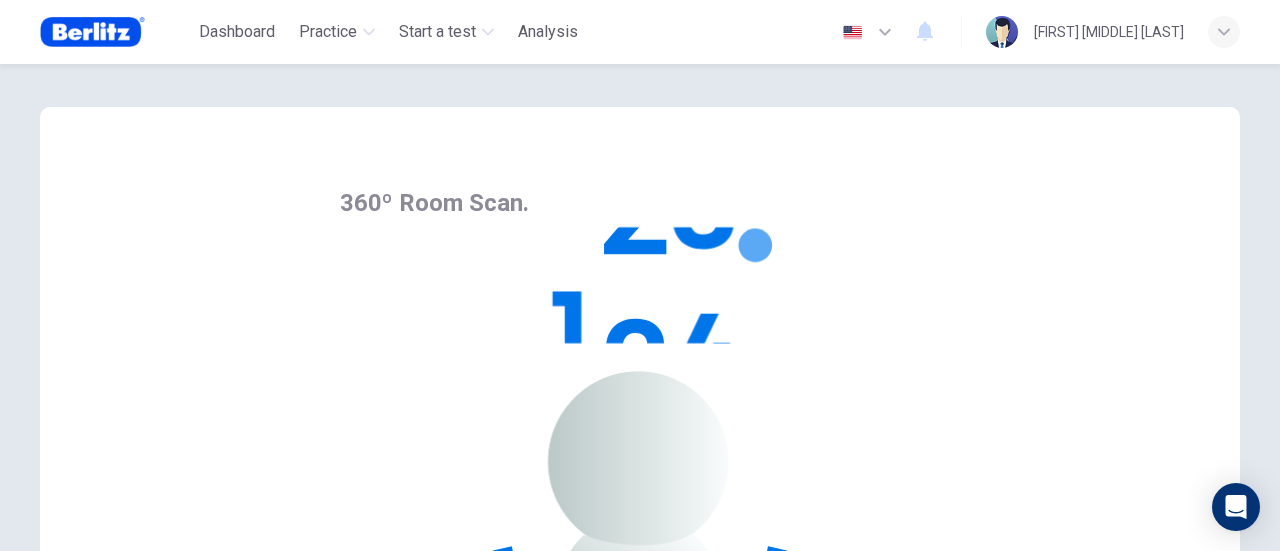 click on "Begin Room Scan" at bounding box center (403, 1099) 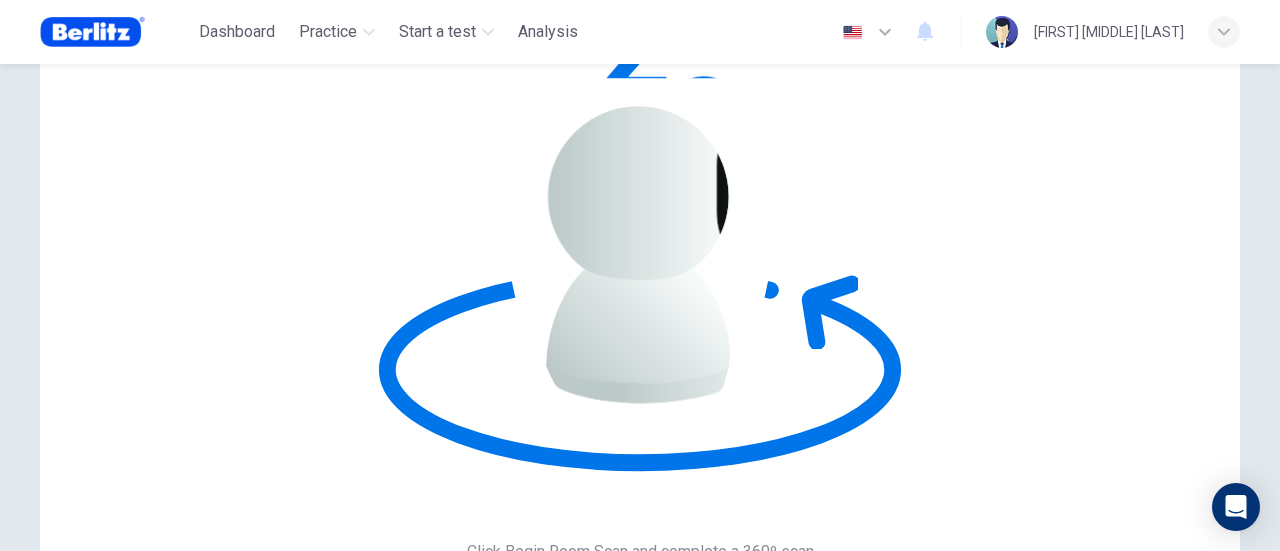 scroll, scrollTop: 281, scrollLeft: 0, axis: vertical 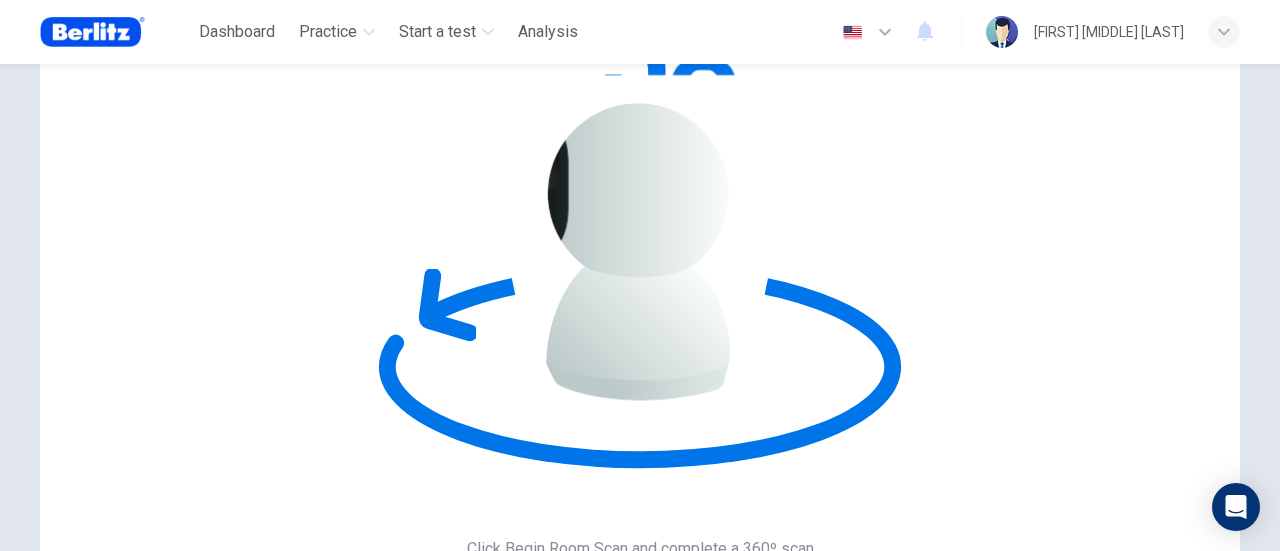 click on "Next" at bounding box center [704, 1016] 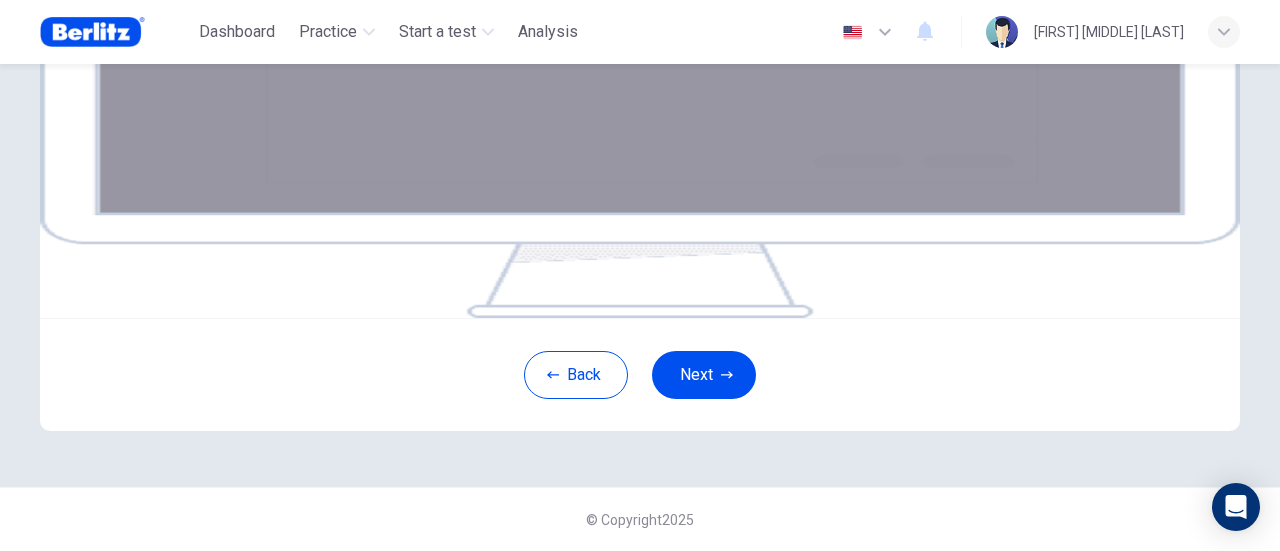 scroll, scrollTop: 487, scrollLeft: 0, axis: vertical 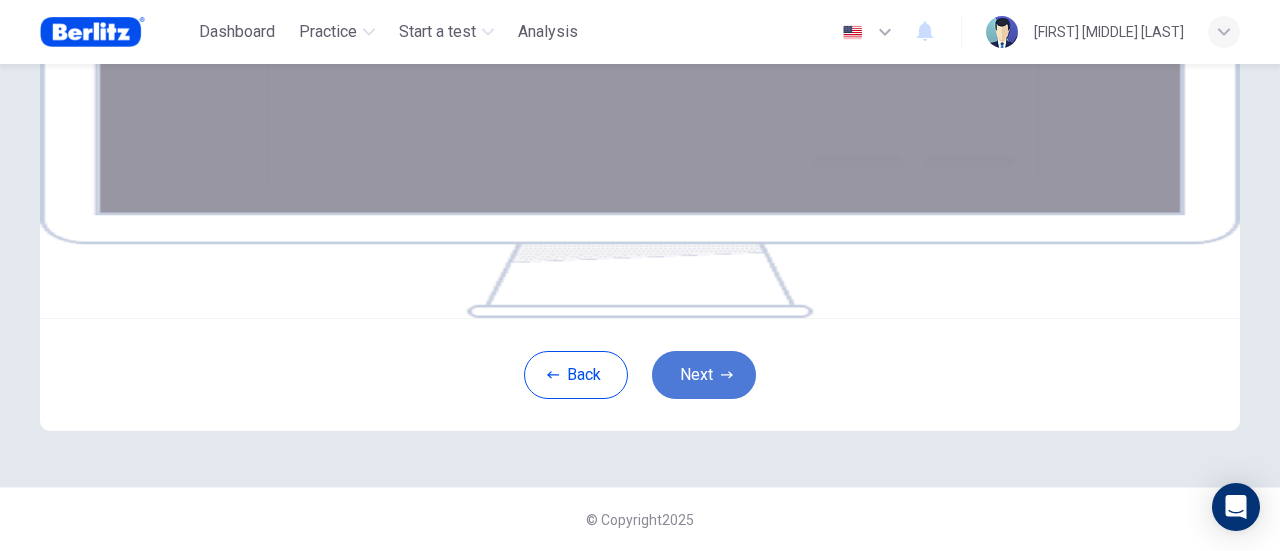 click on "Next" at bounding box center [704, 375] 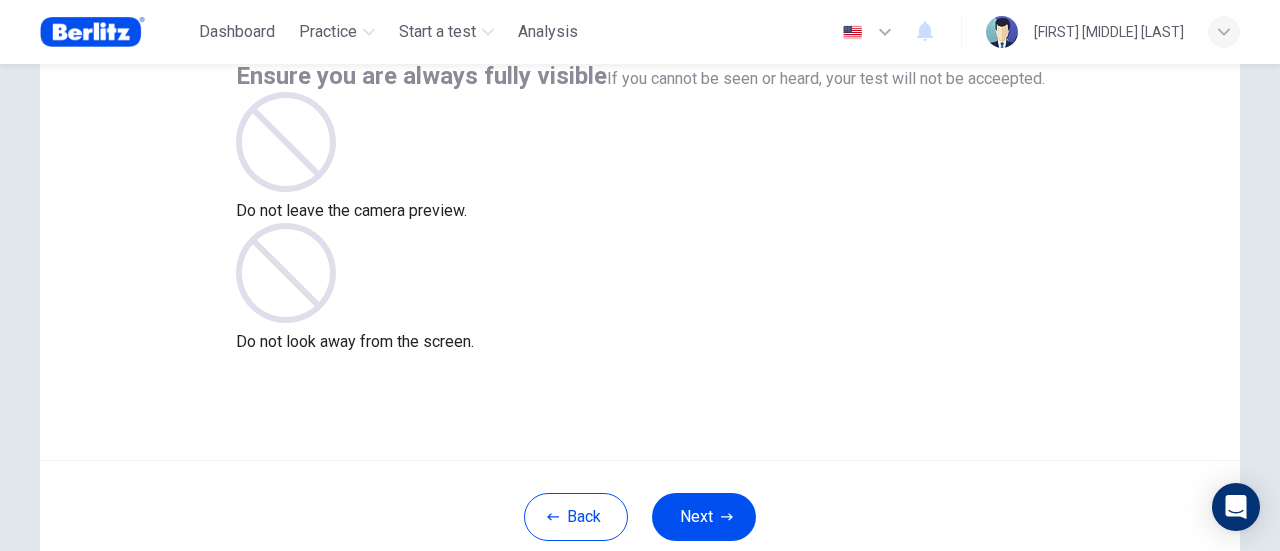 scroll, scrollTop: 181, scrollLeft: 0, axis: vertical 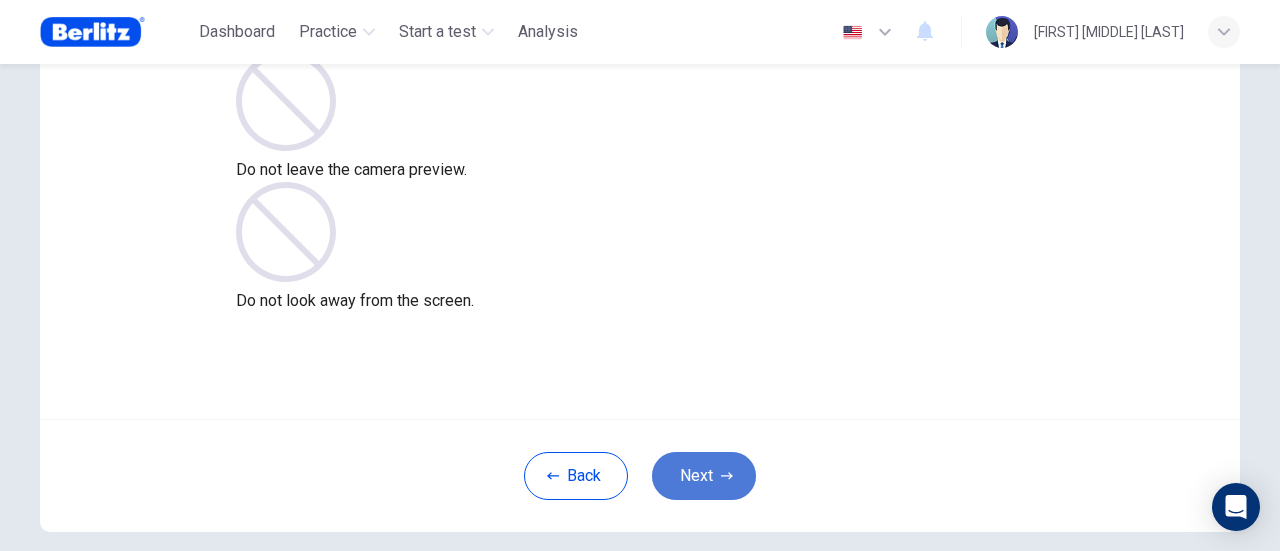 click on "Next" at bounding box center [704, 476] 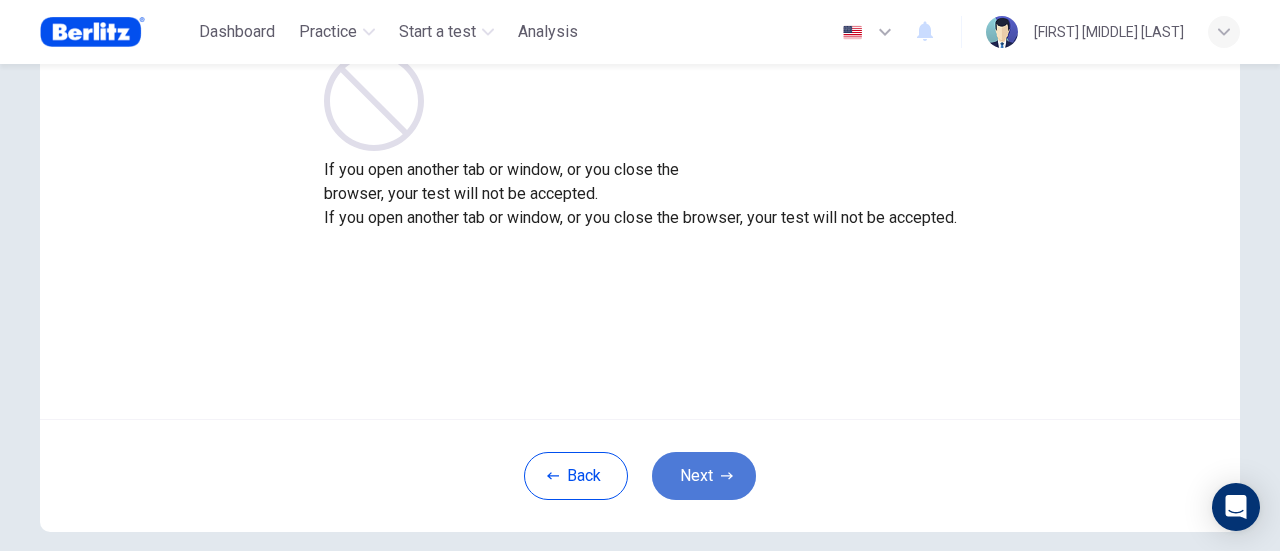 click on "Next" at bounding box center (704, 476) 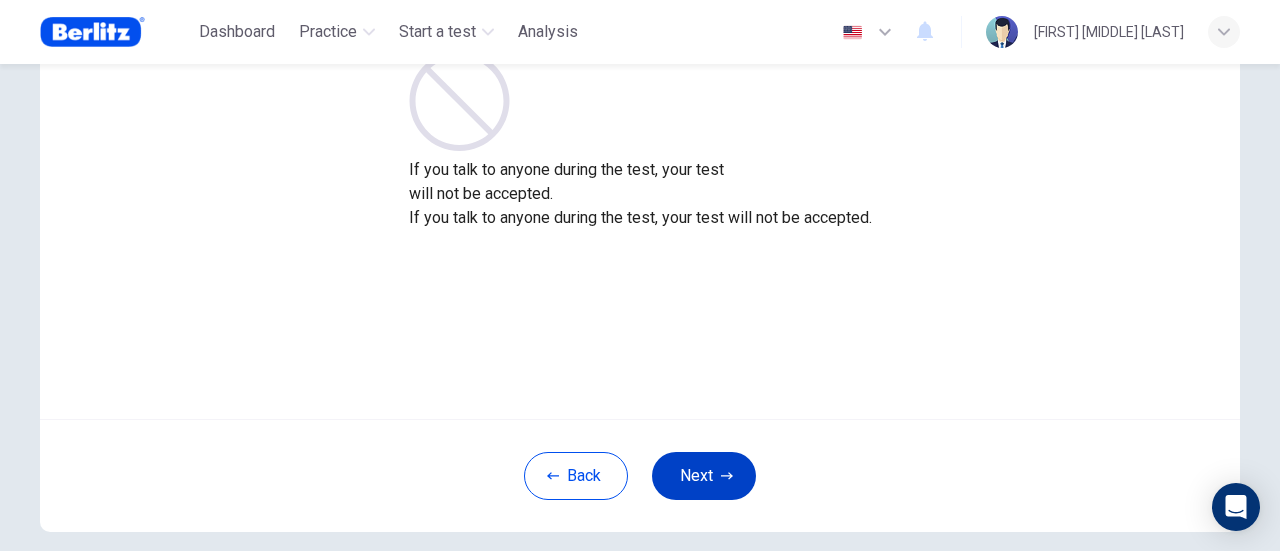 click on "Next" at bounding box center [704, 476] 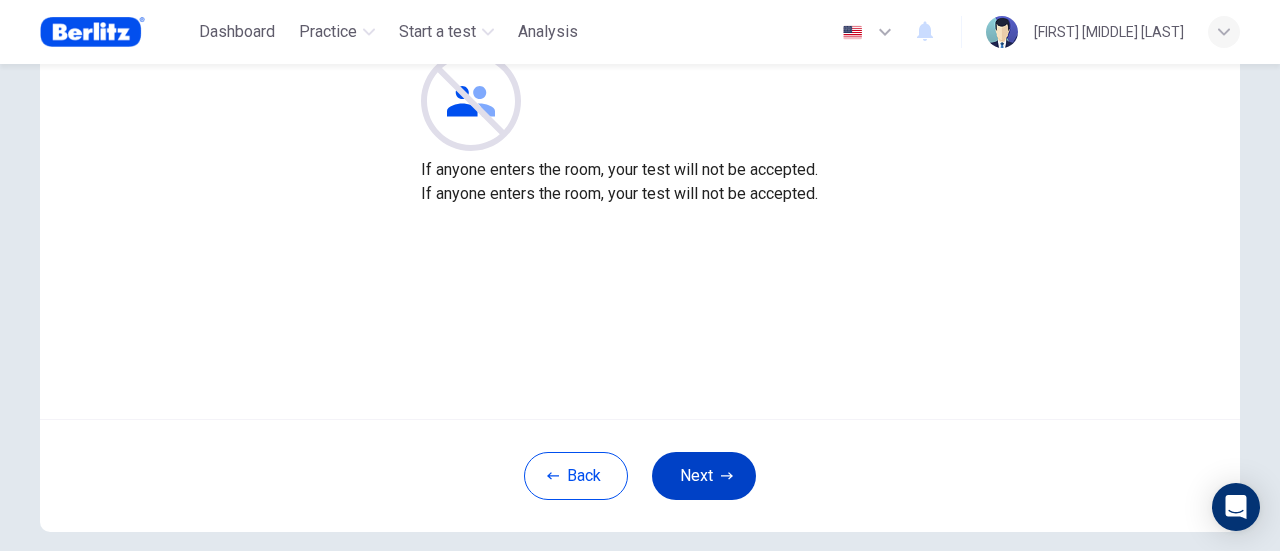 click on "Next" at bounding box center (704, 476) 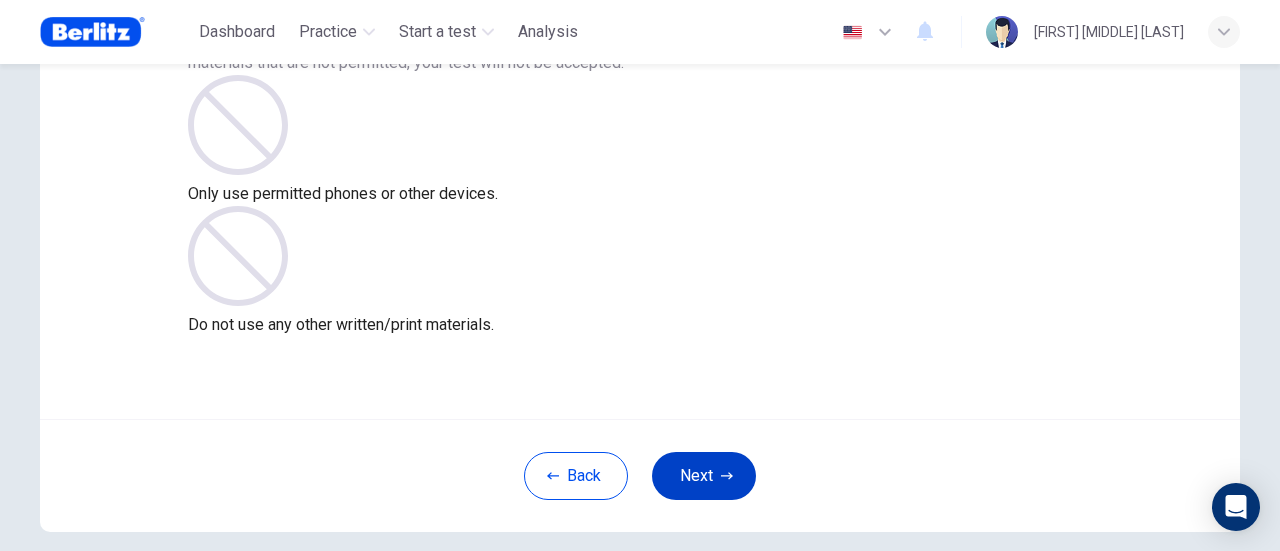 click on "Next" at bounding box center [704, 476] 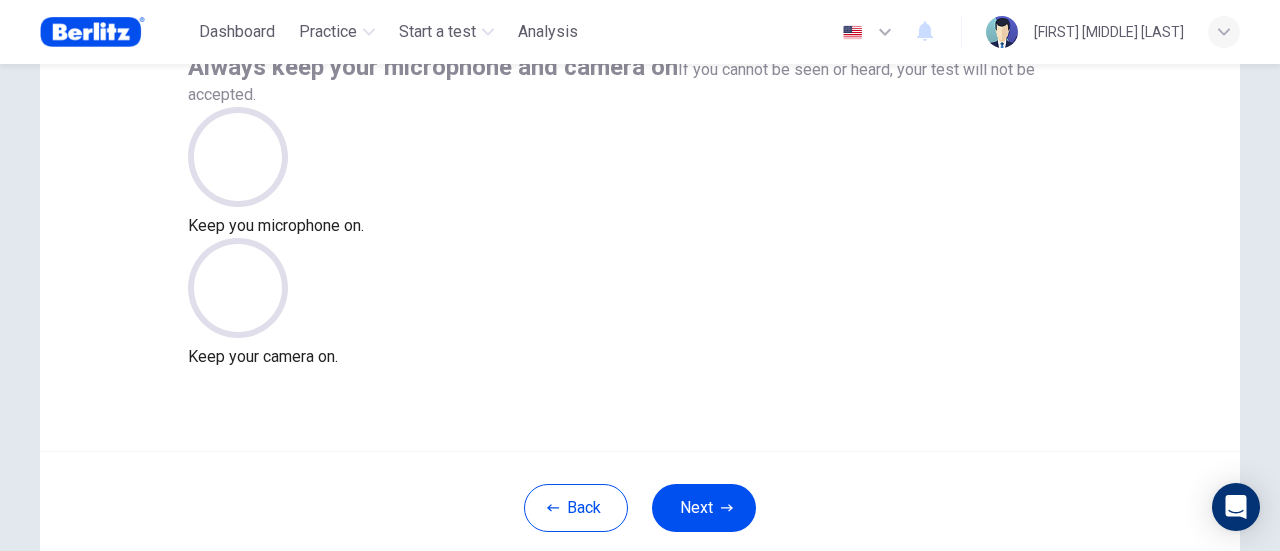 scroll, scrollTop: 181, scrollLeft: 0, axis: vertical 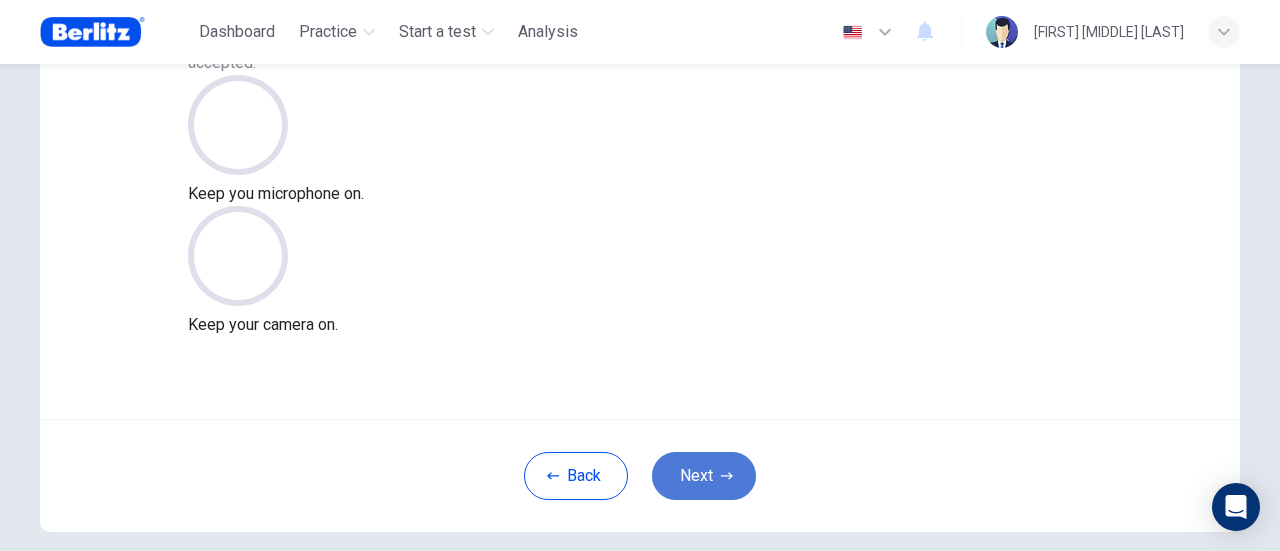 click on "Next" at bounding box center (704, 476) 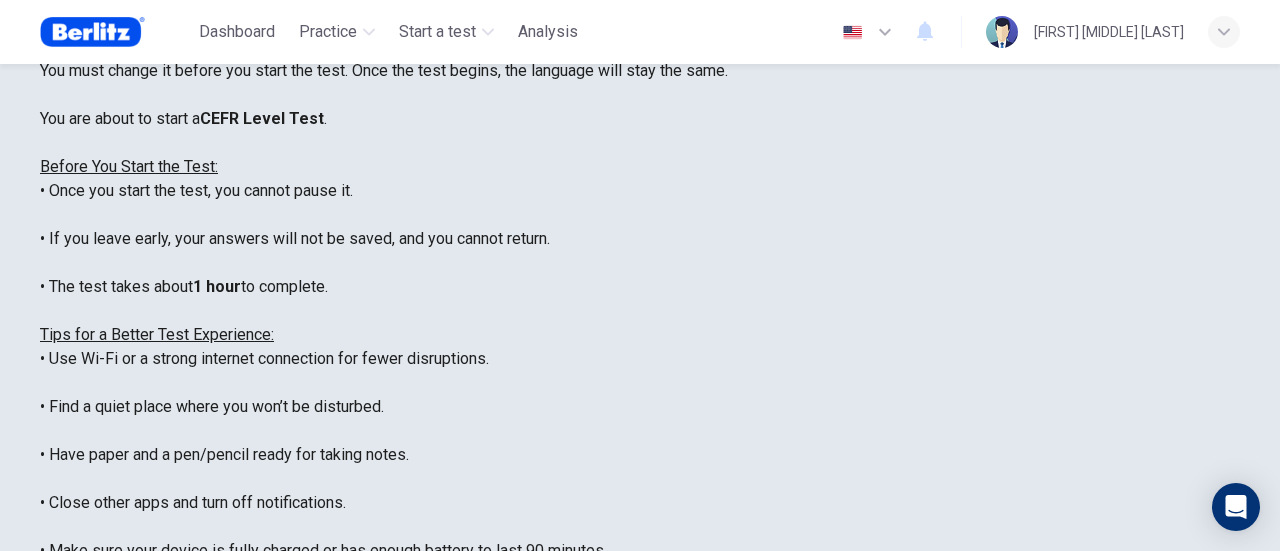 scroll, scrollTop: 190, scrollLeft: 0, axis: vertical 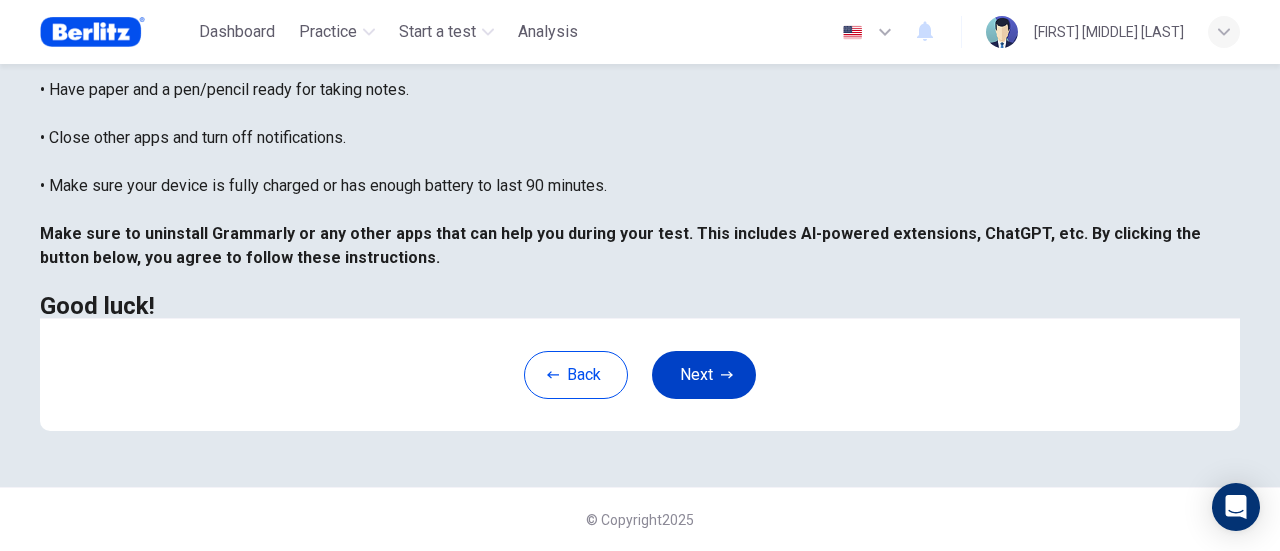 click on "Next" at bounding box center [704, 375] 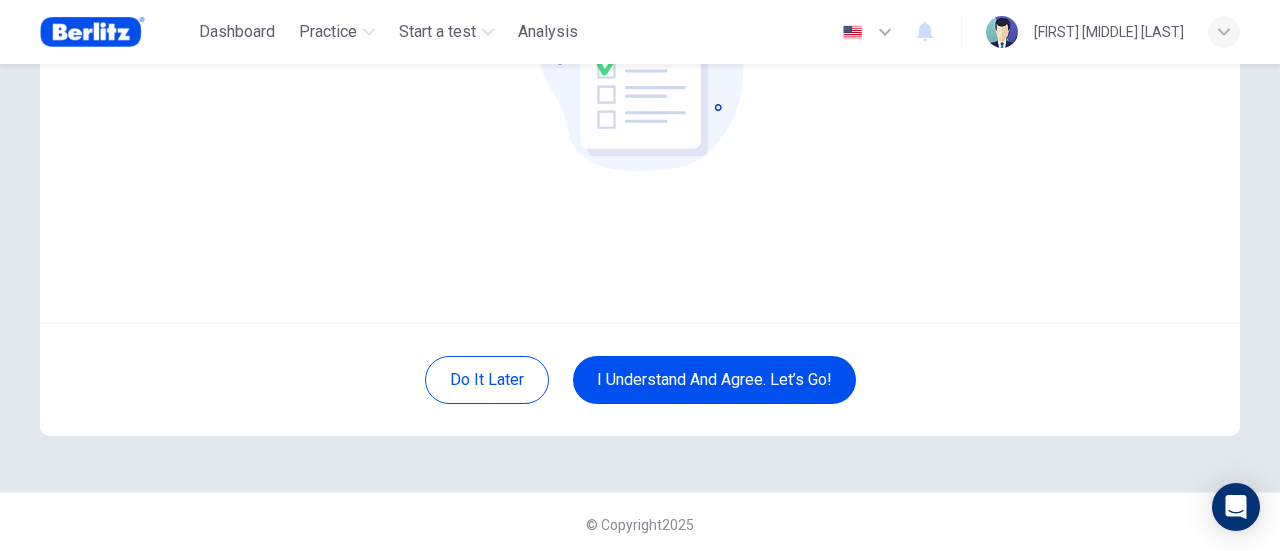 scroll, scrollTop: 281, scrollLeft: 0, axis: vertical 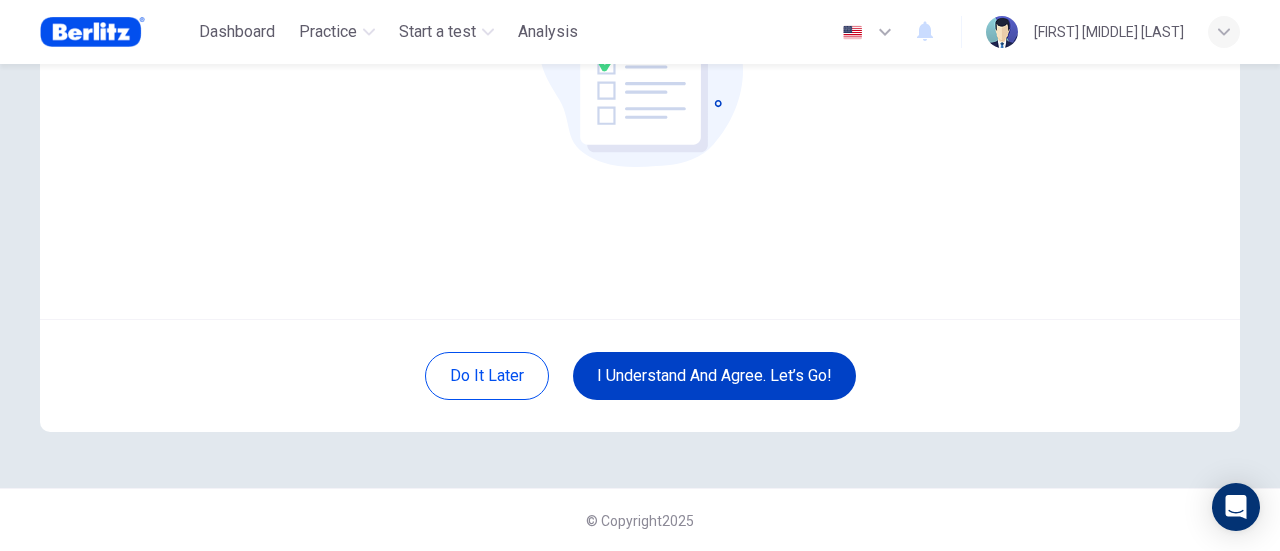 click on "I understand and agree. Let’s go!" at bounding box center [714, 376] 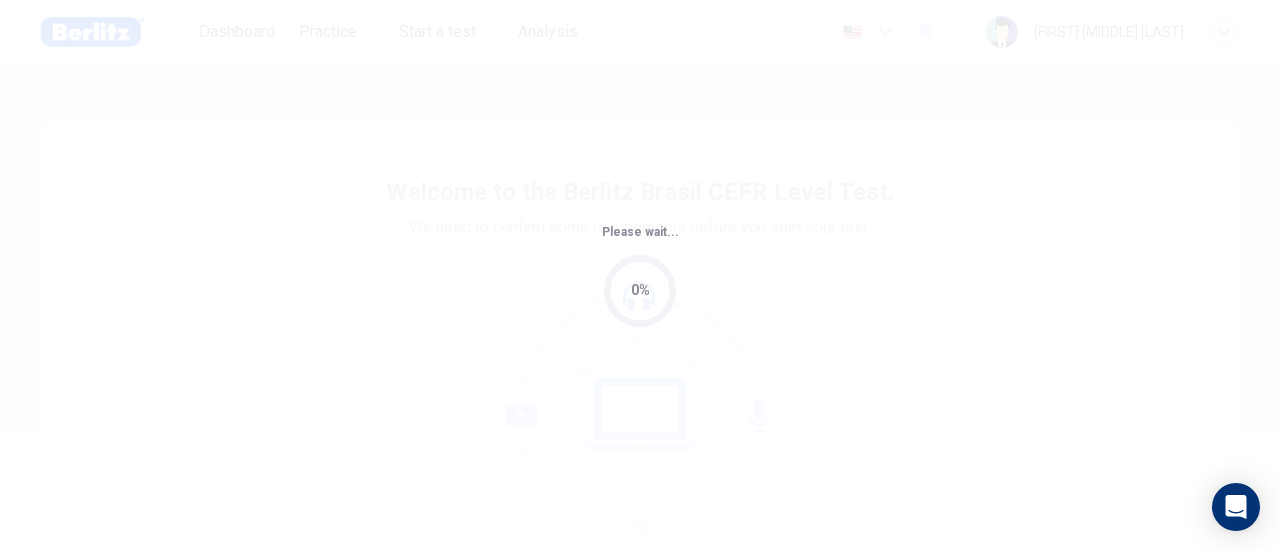 scroll, scrollTop: 0, scrollLeft: 0, axis: both 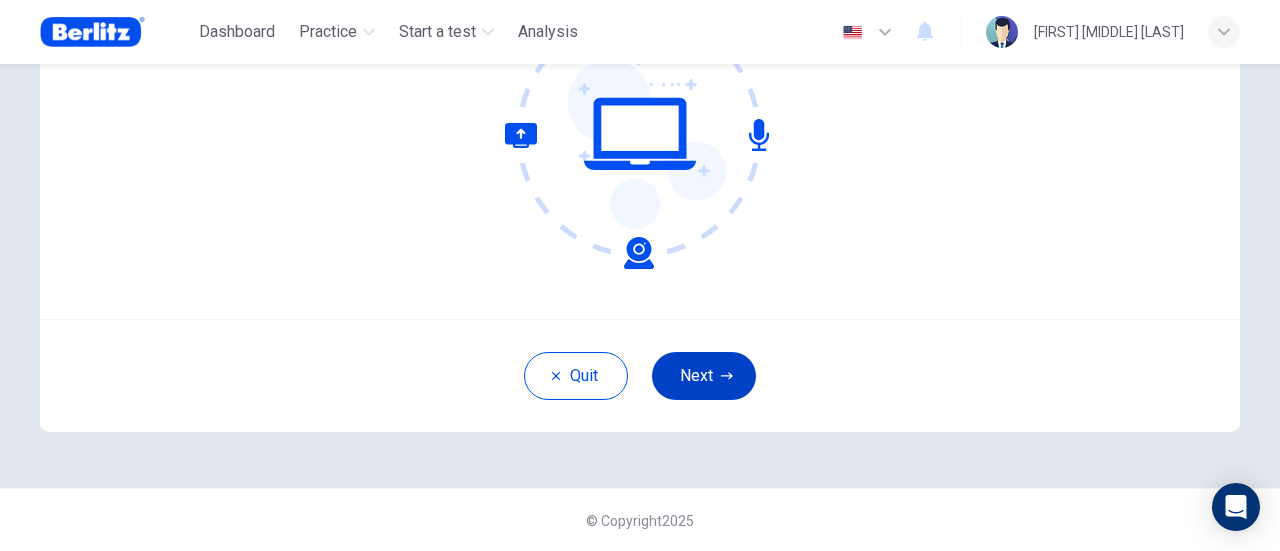 click on "Next" at bounding box center [704, 376] 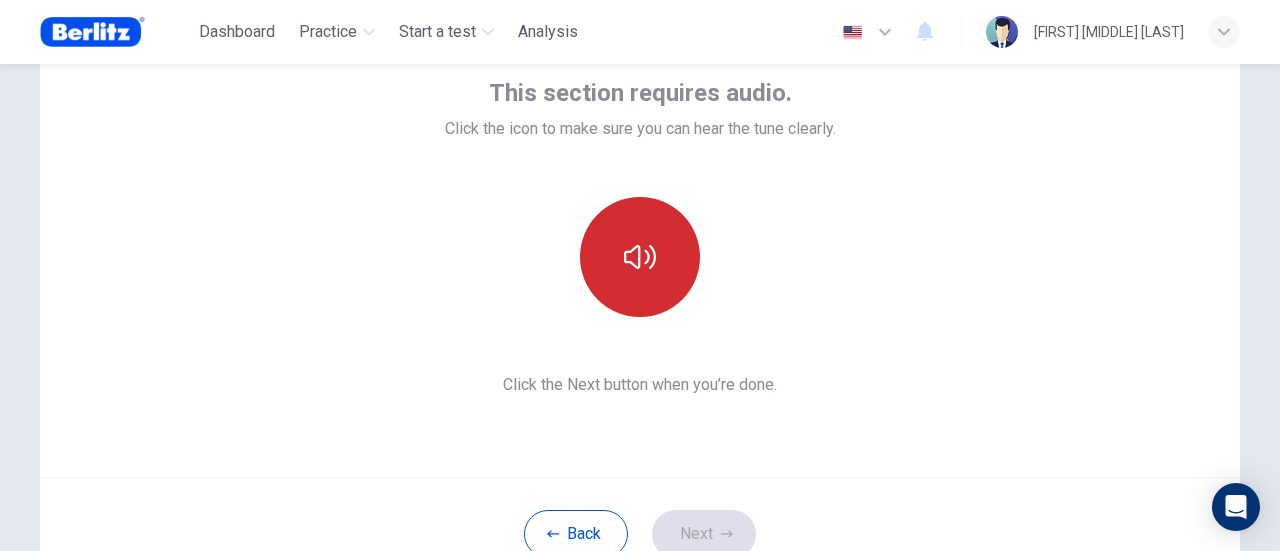 scroll, scrollTop: 81, scrollLeft: 0, axis: vertical 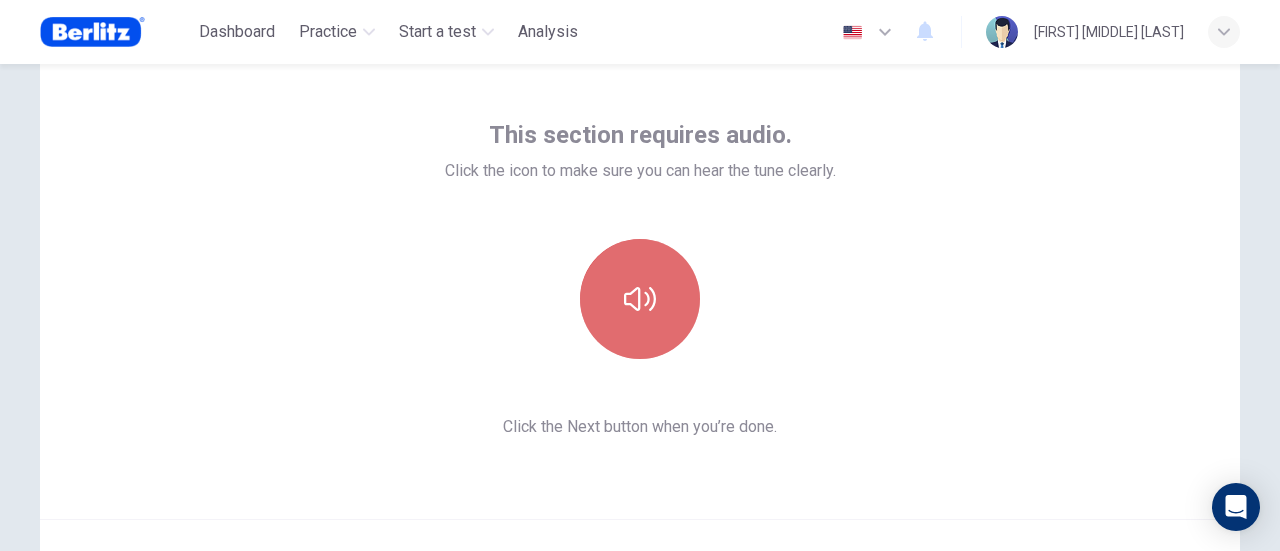 click at bounding box center (640, 299) 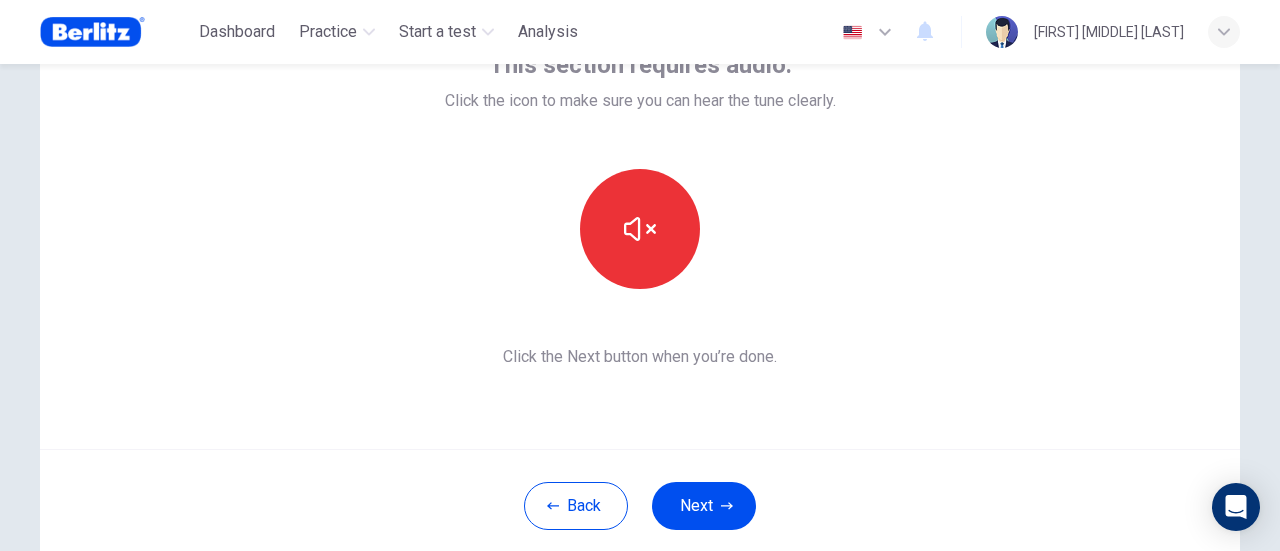 scroll, scrollTop: 181, scrollLeft: 0, axis: vertical 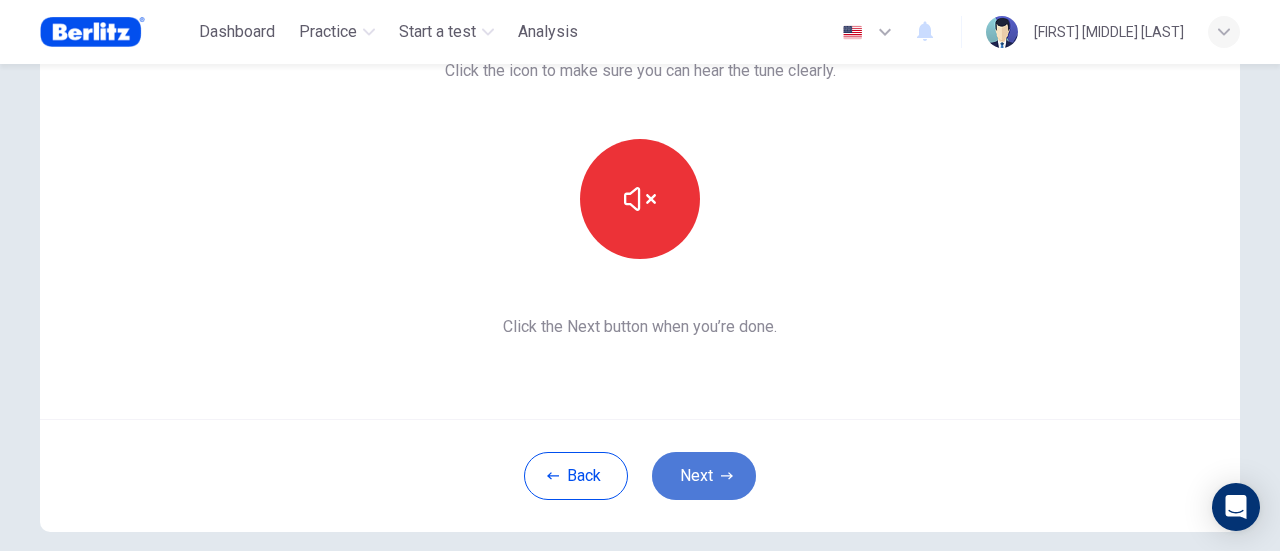 click at bounding box center (727, 476) 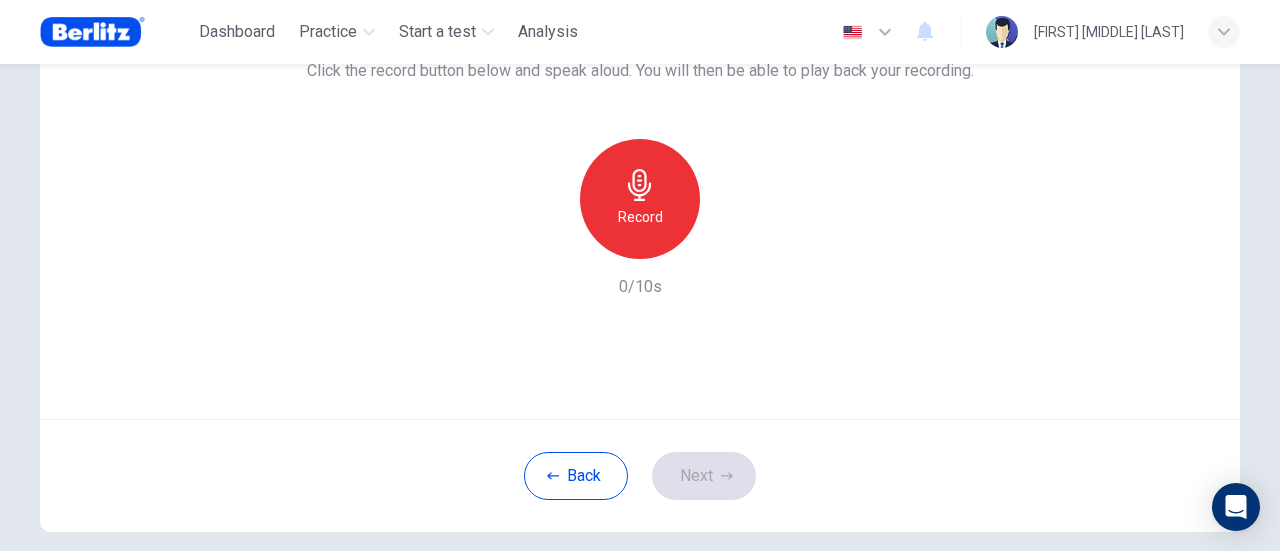 click at bounding box center (640, 185) 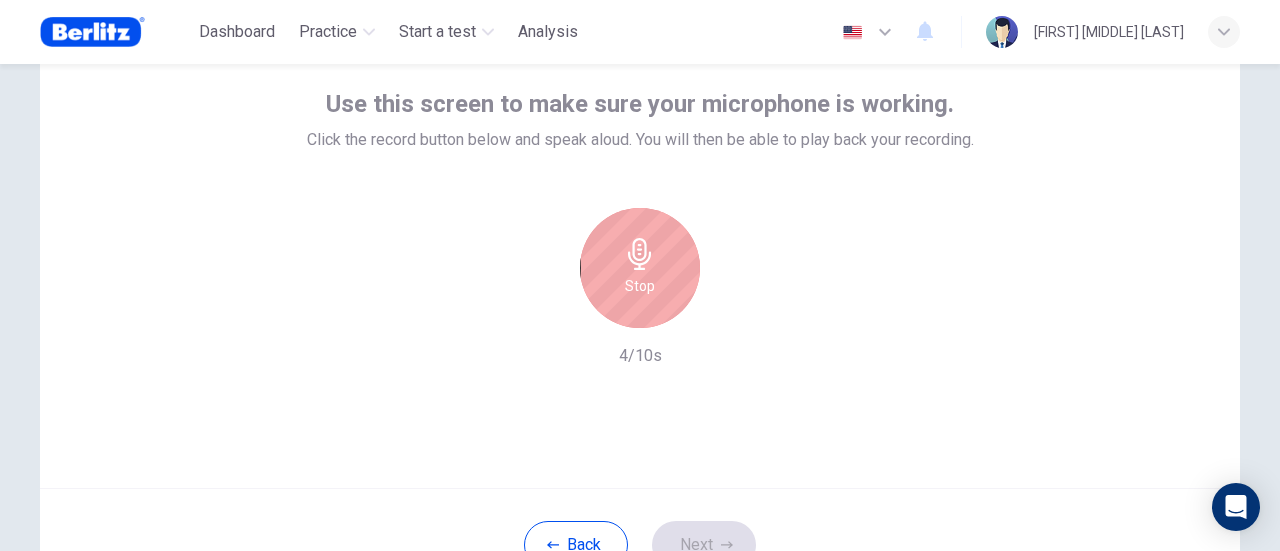 scroll, scrollTop: 81, scrollLeft: 0, axis: vertical 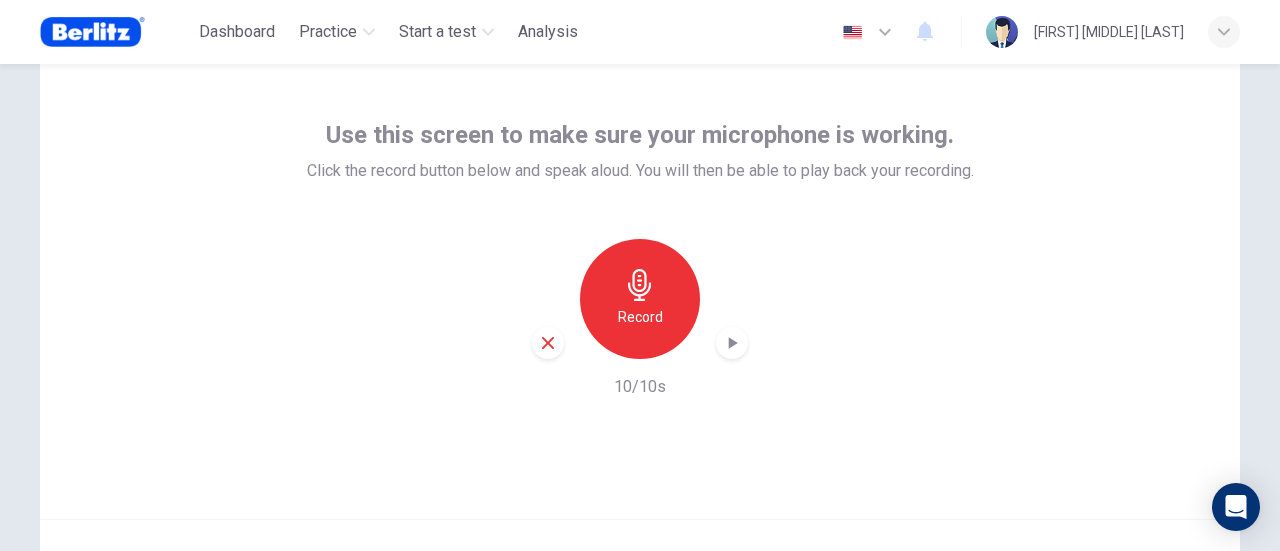 click at bounding box center (732, 343) 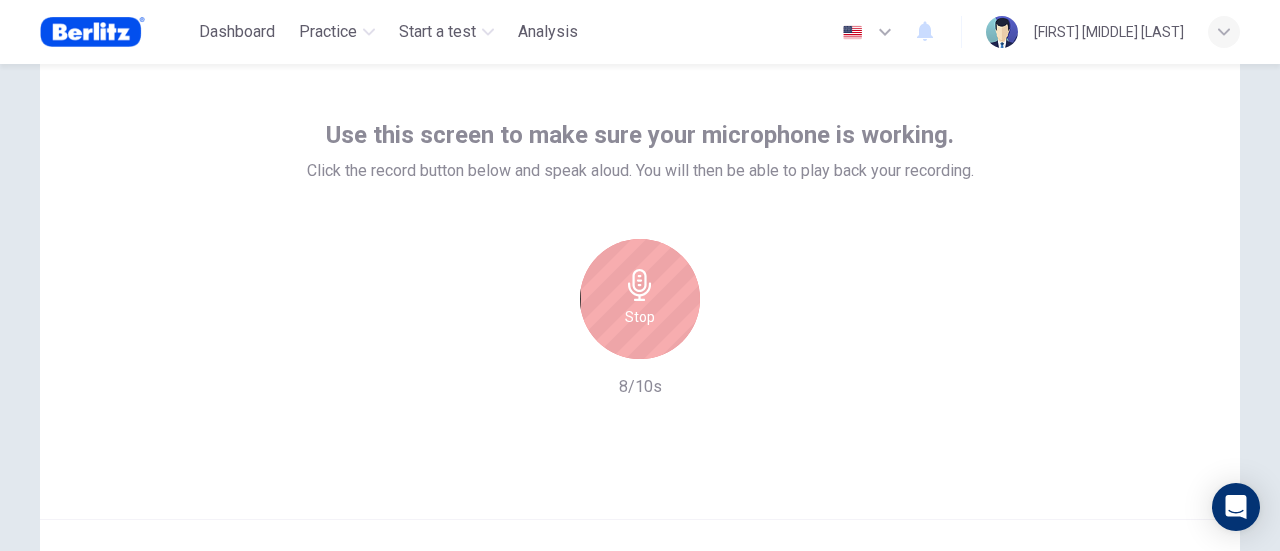 click on "Stop" at bounding box center [640, 299] 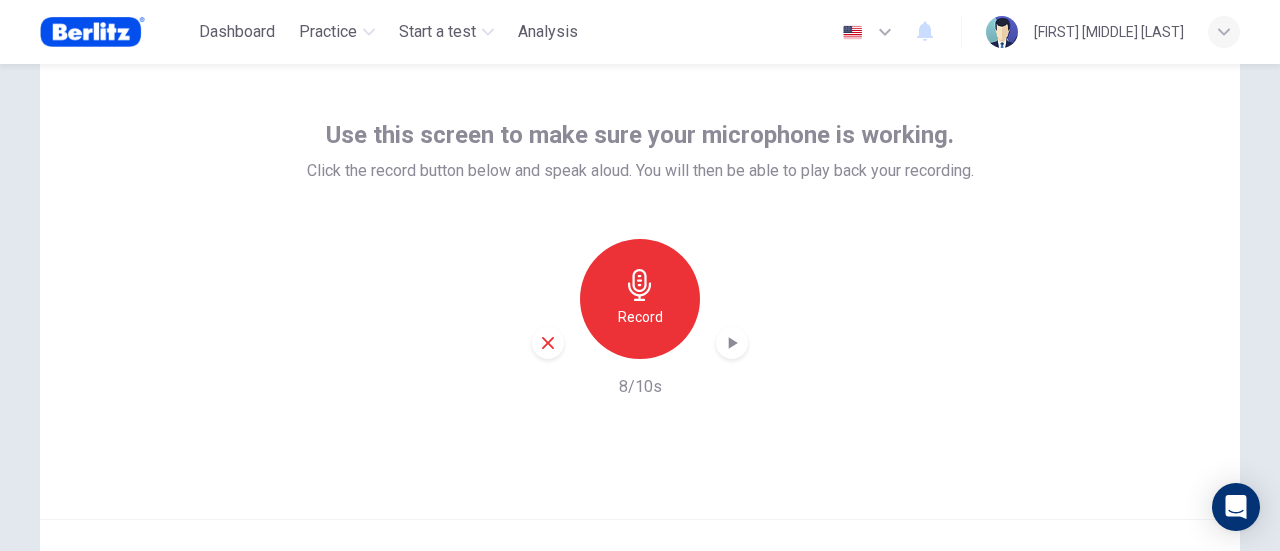 click at bounding box center [733, 343] 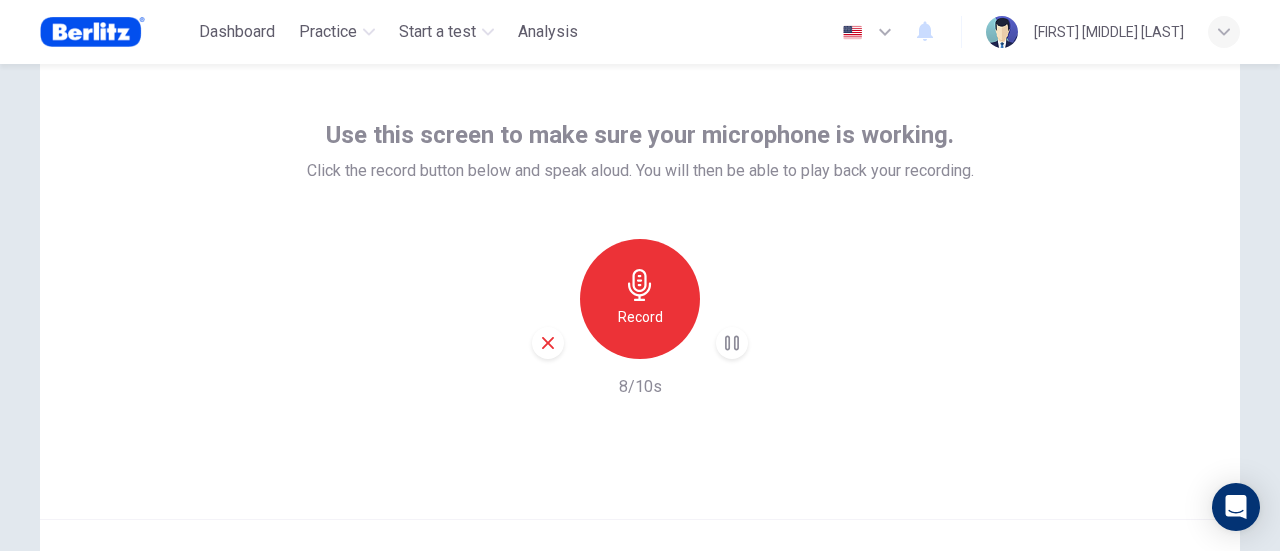 click at bounding box center (732, 343) 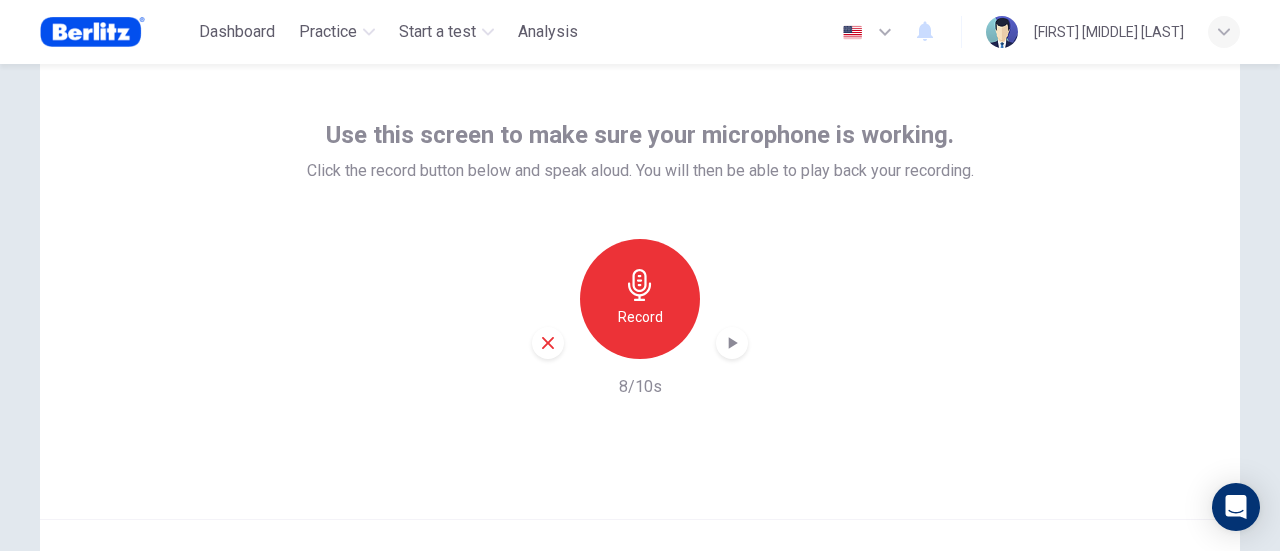 click at bounding box center (732, 343) 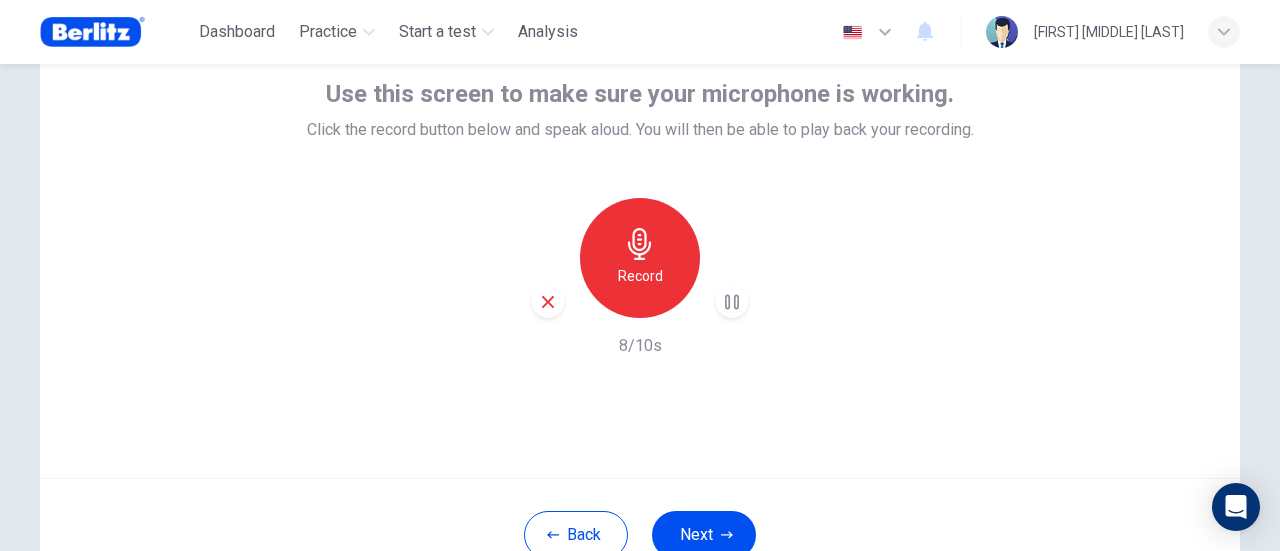 scroll, scrollTop: 81, scrollLeft: 0, axis: vertical 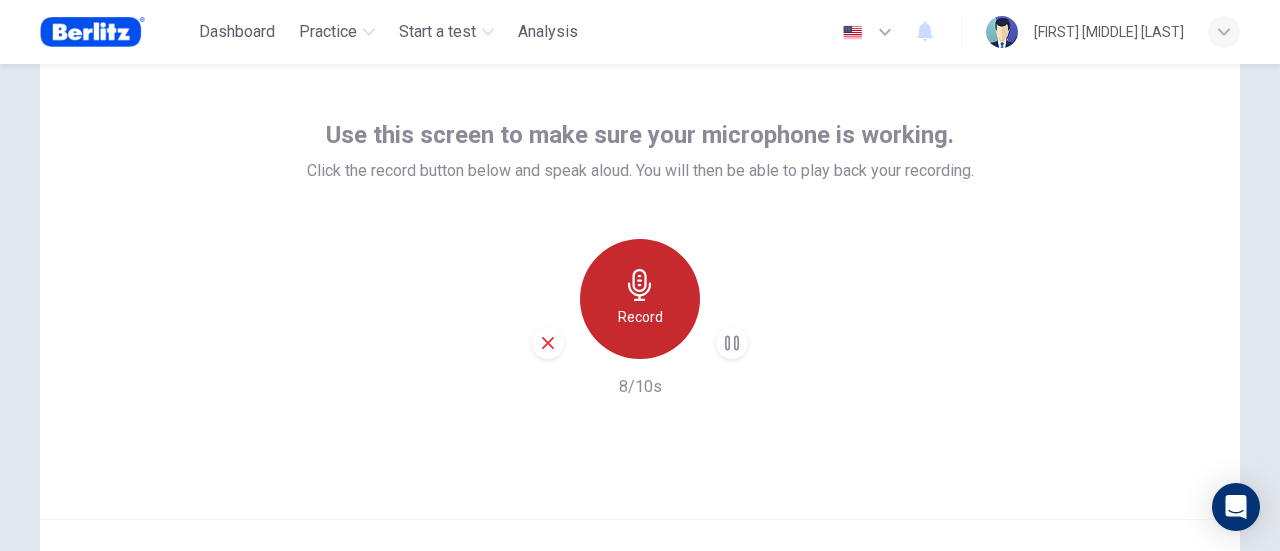 click on "Record" at bounding box center (640, 317) 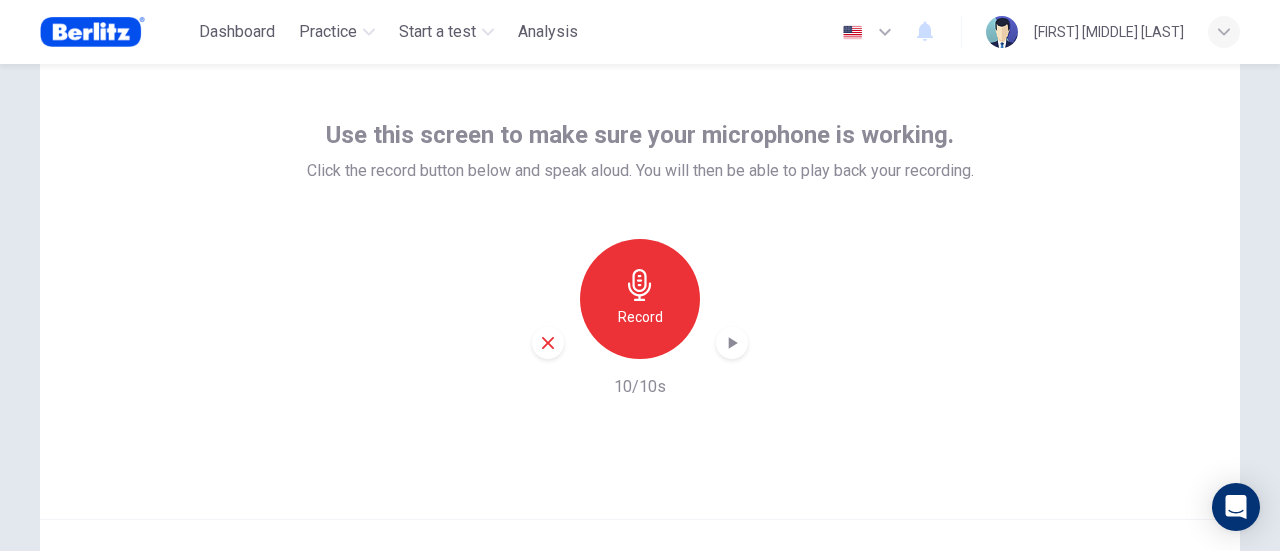 click at bounding box center [548, 343] 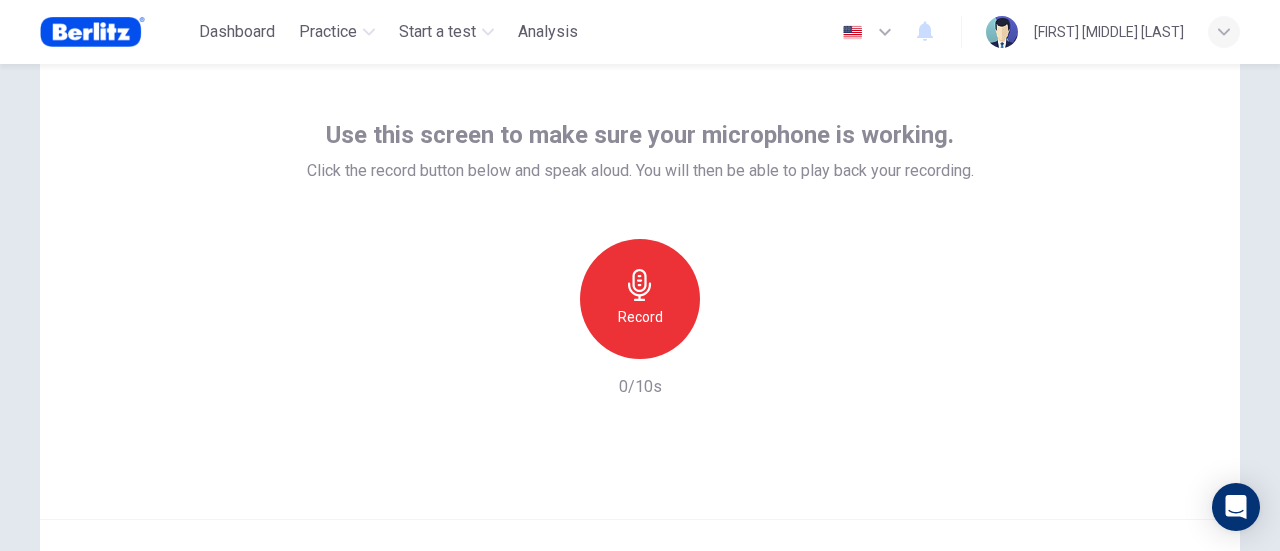 click on "Record" at bounding box center [640, 317] 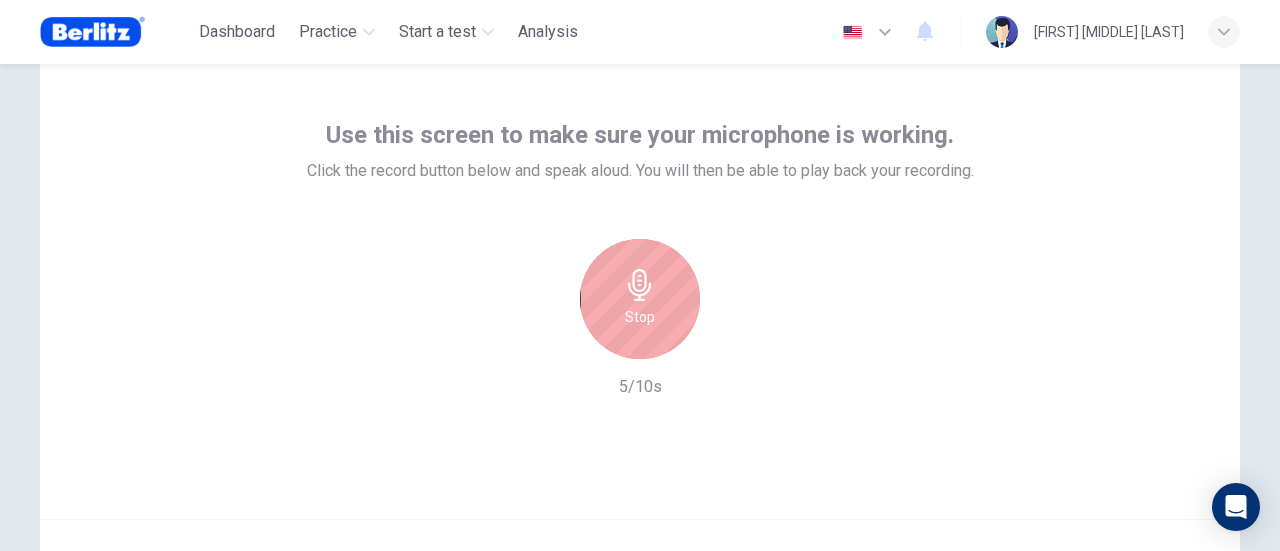 click on "Stop" at bounding box center (640, 299) 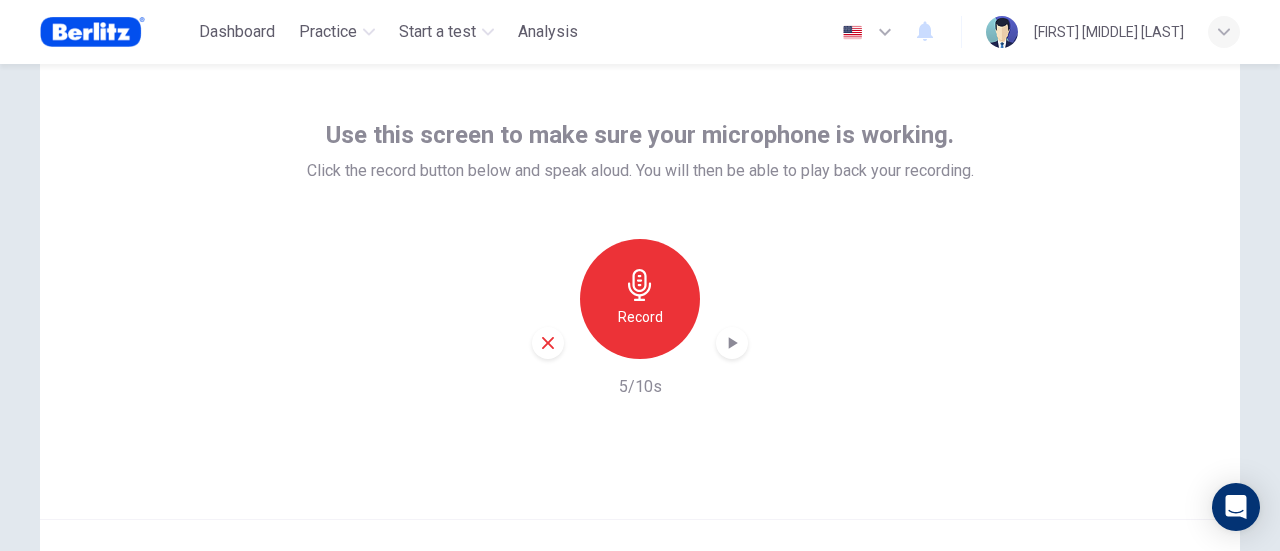 click at bounding box center (548, 343) 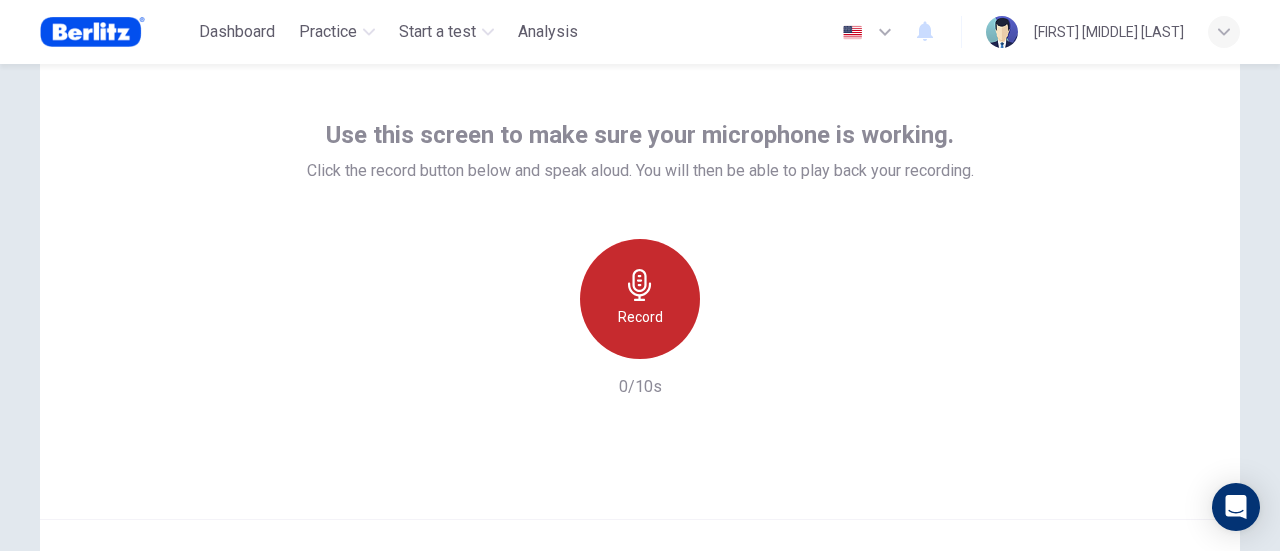 click on "Record" at bounding box center [640, 299] 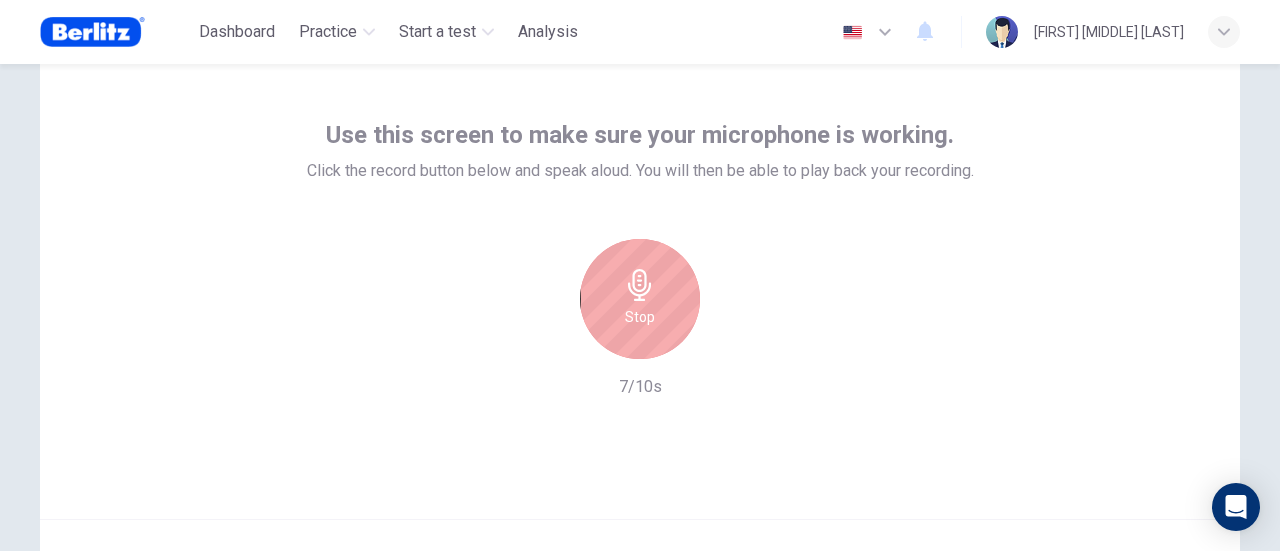 click on "Stop" at bounding box center (640, 299) 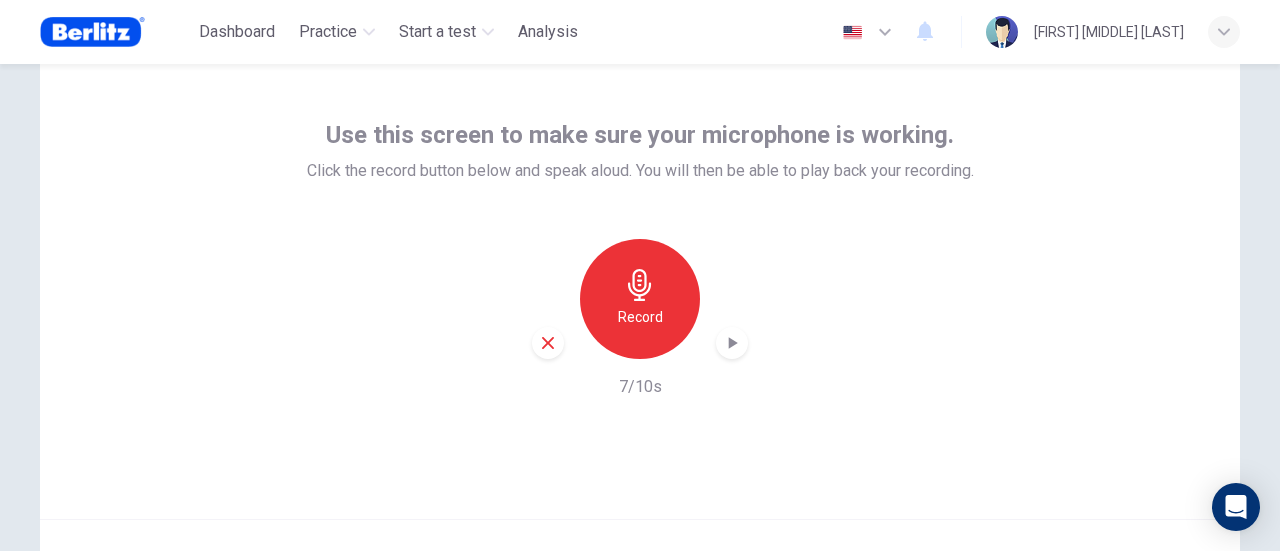 click at bounding box center [732, 343] 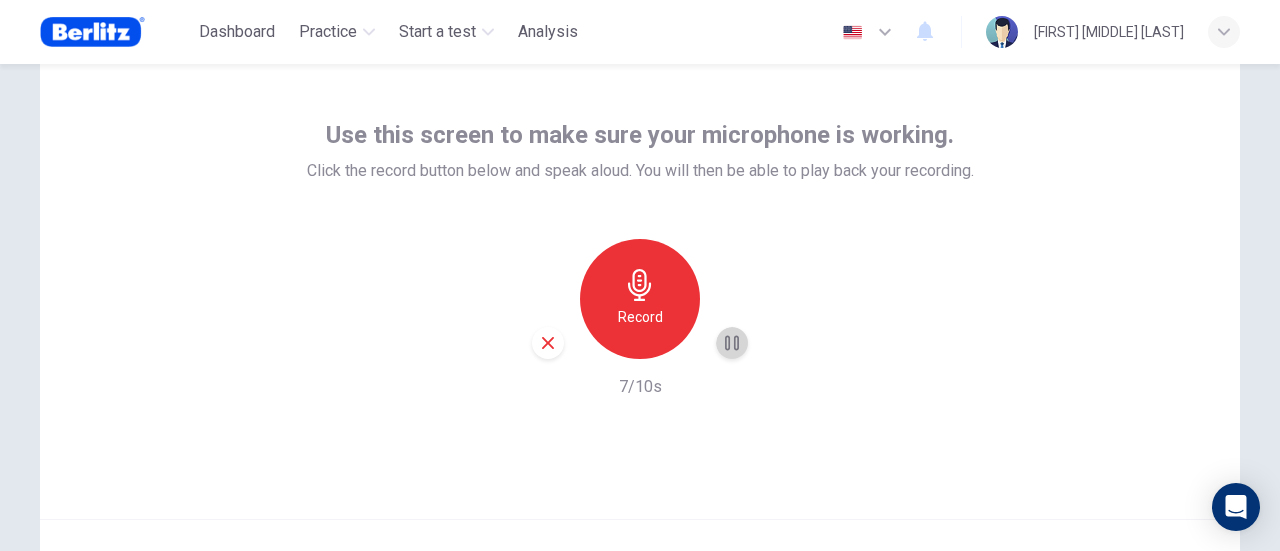 click at bounding box center (732, 343) 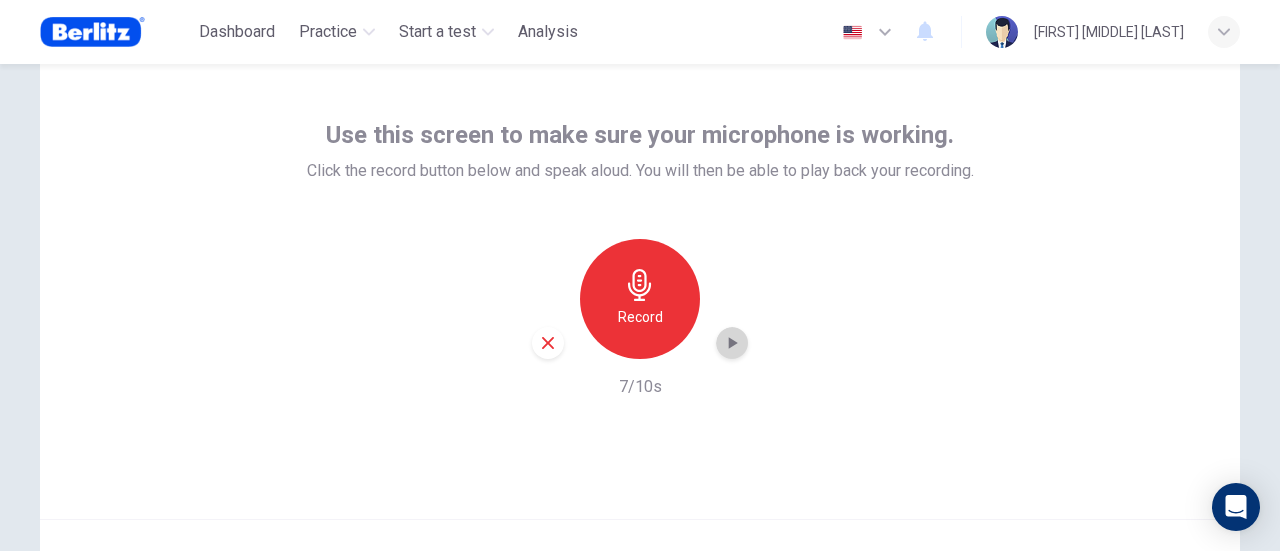 click at bounding box center [733, 343] 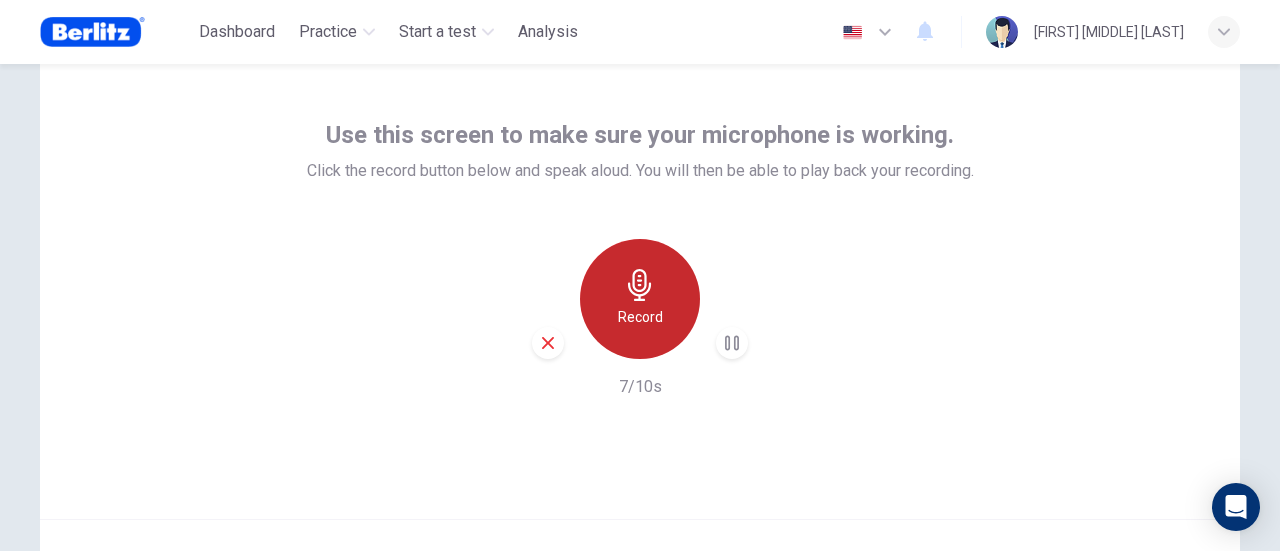 click at bounding box center [639, 285] 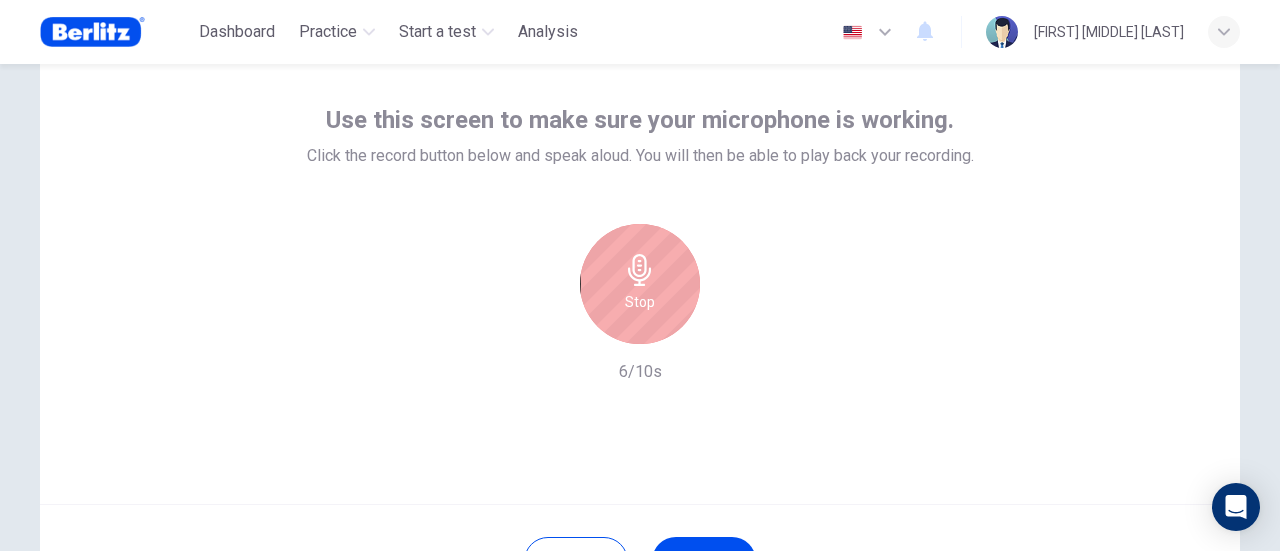 scroll, scrollTop: 81, scrollLeft: 0, axis: vertical 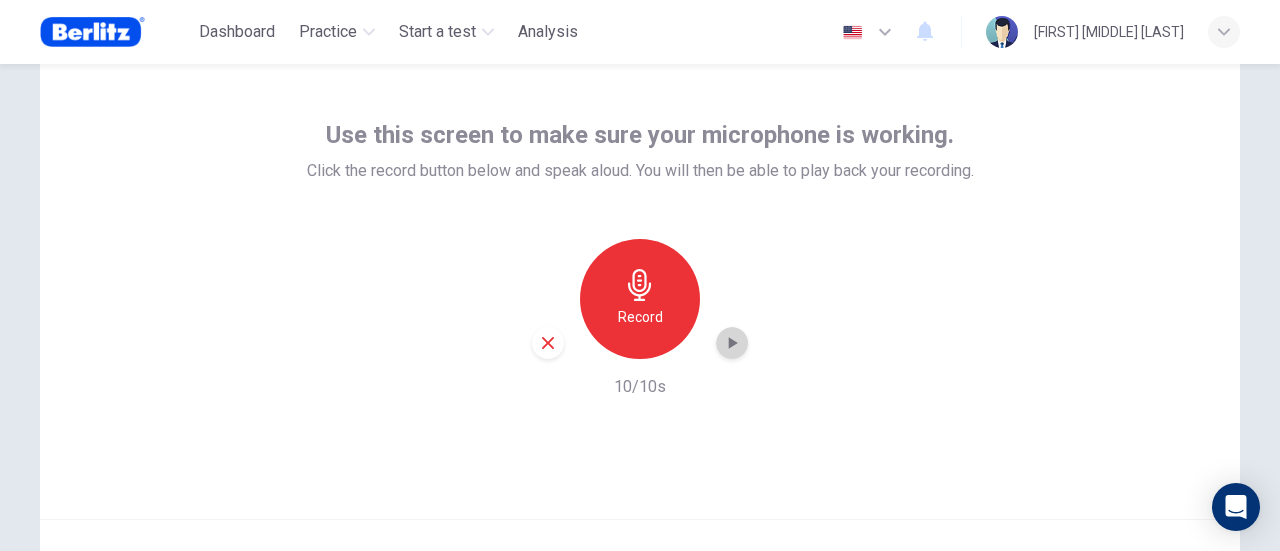 click at bounding box center [733, 343] 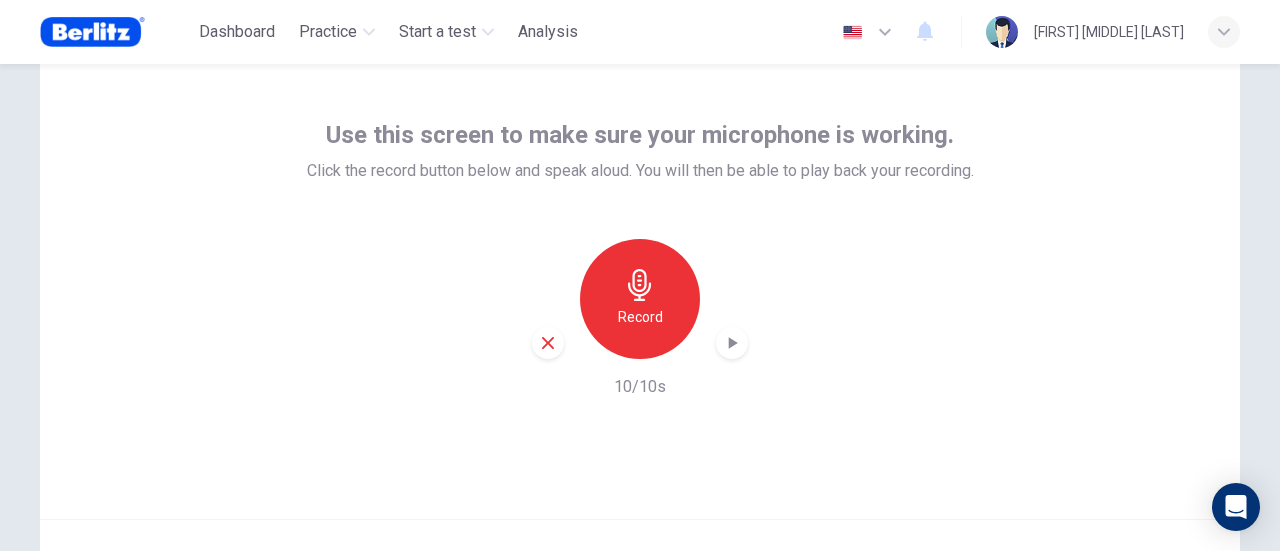 click on "Record" at bounding box center [640, 317] 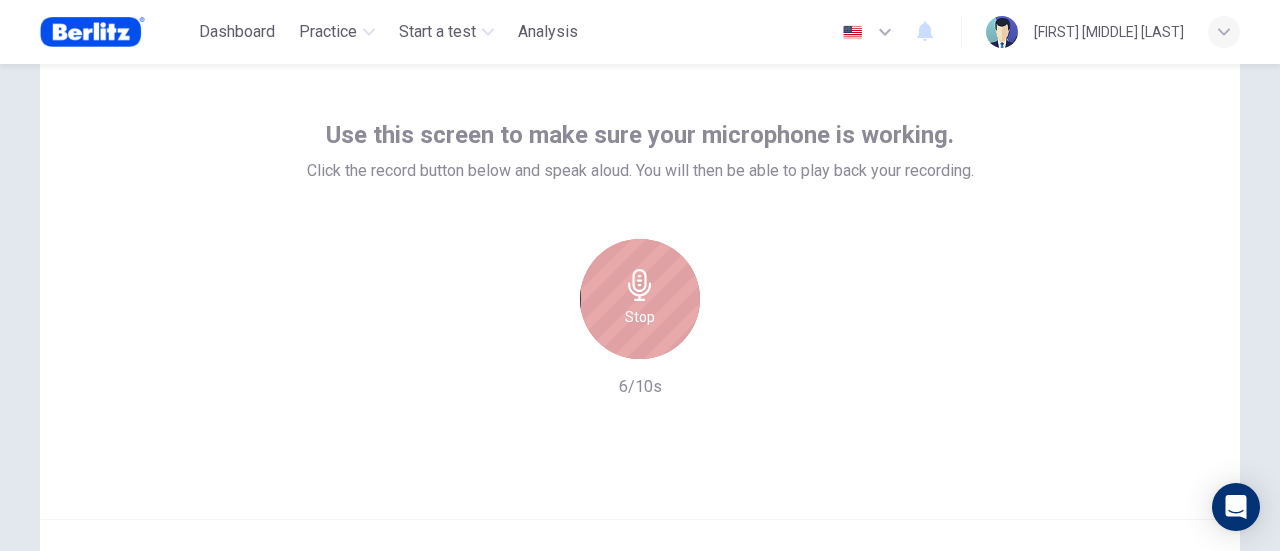 click on "Stop" at bounding box center (640, 299) 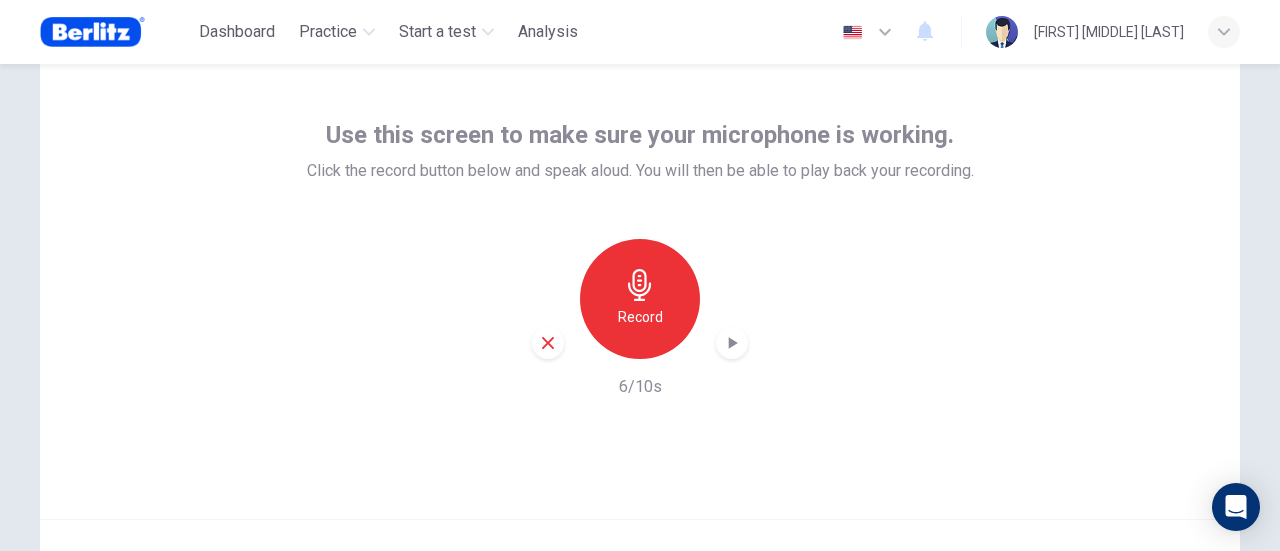 click at bounding box center (732, 343) 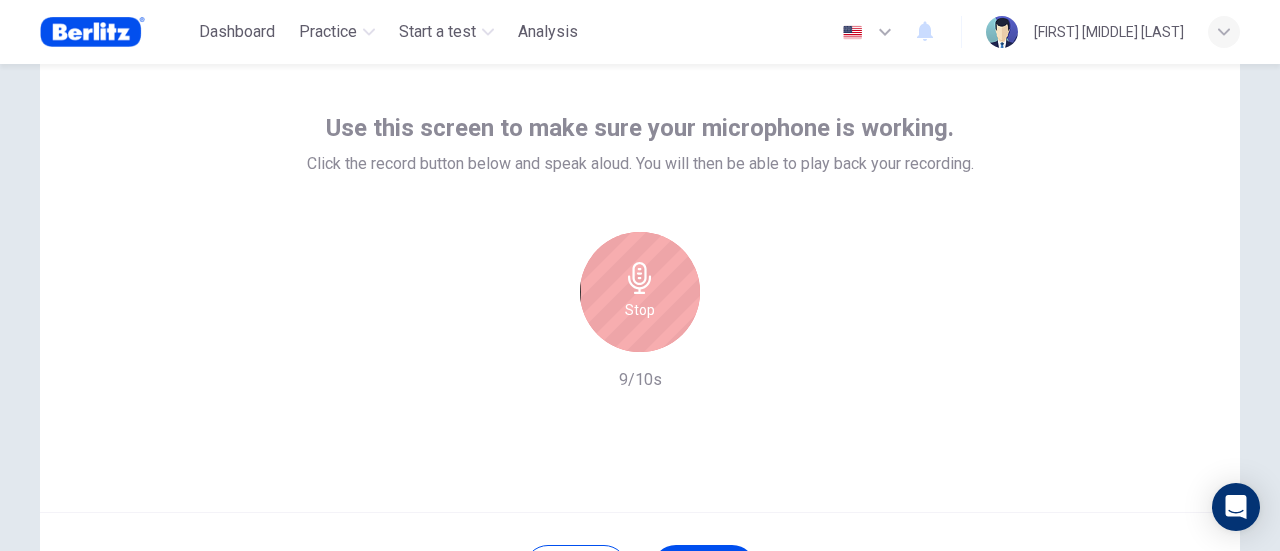 scroll, scrollTop: 81, scrollLeft: 0, axis: vertical 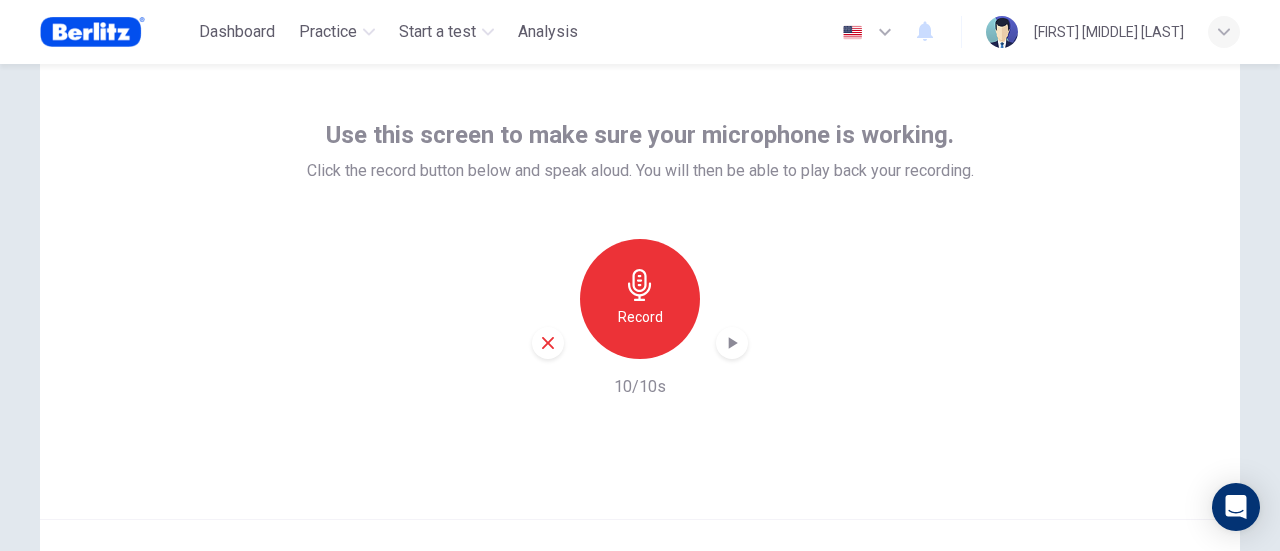 click at bounding box center [733, 343] 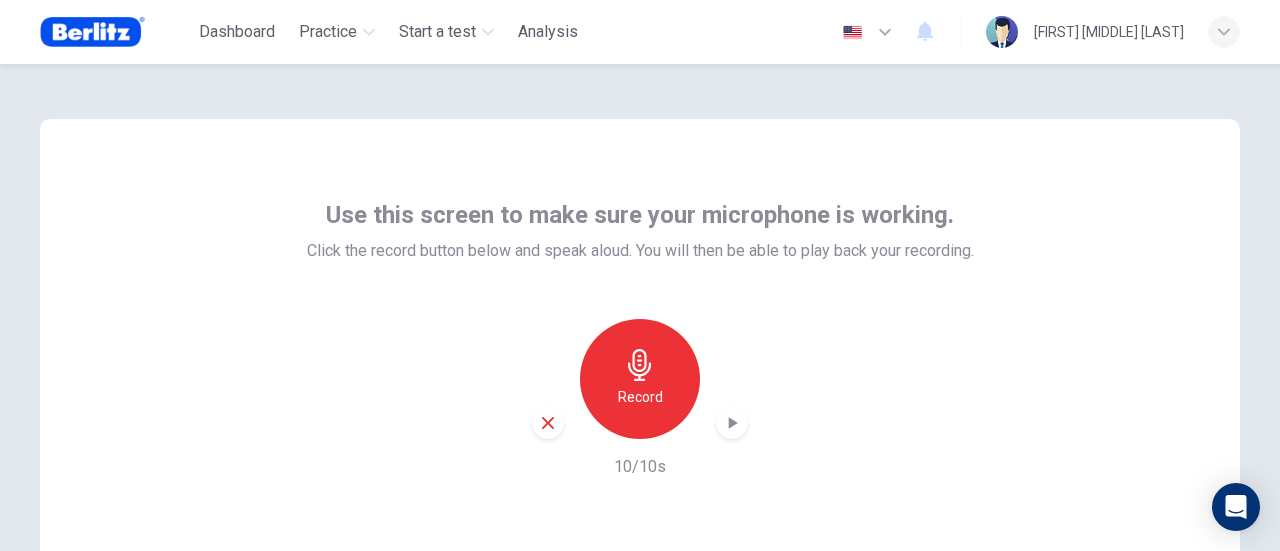 scroll, scrollTop: 0, scrollLeft: 0, axis: both 